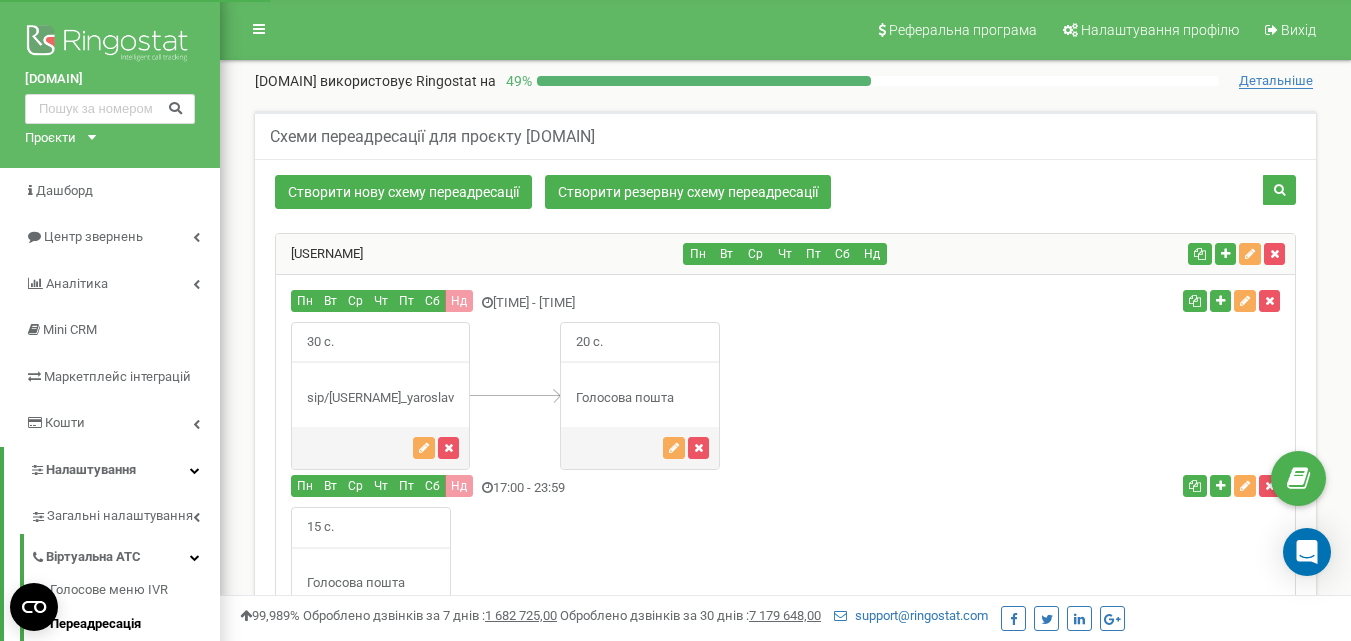 scroll, scrollTop: 0, scrollLeft: 0, axis: both 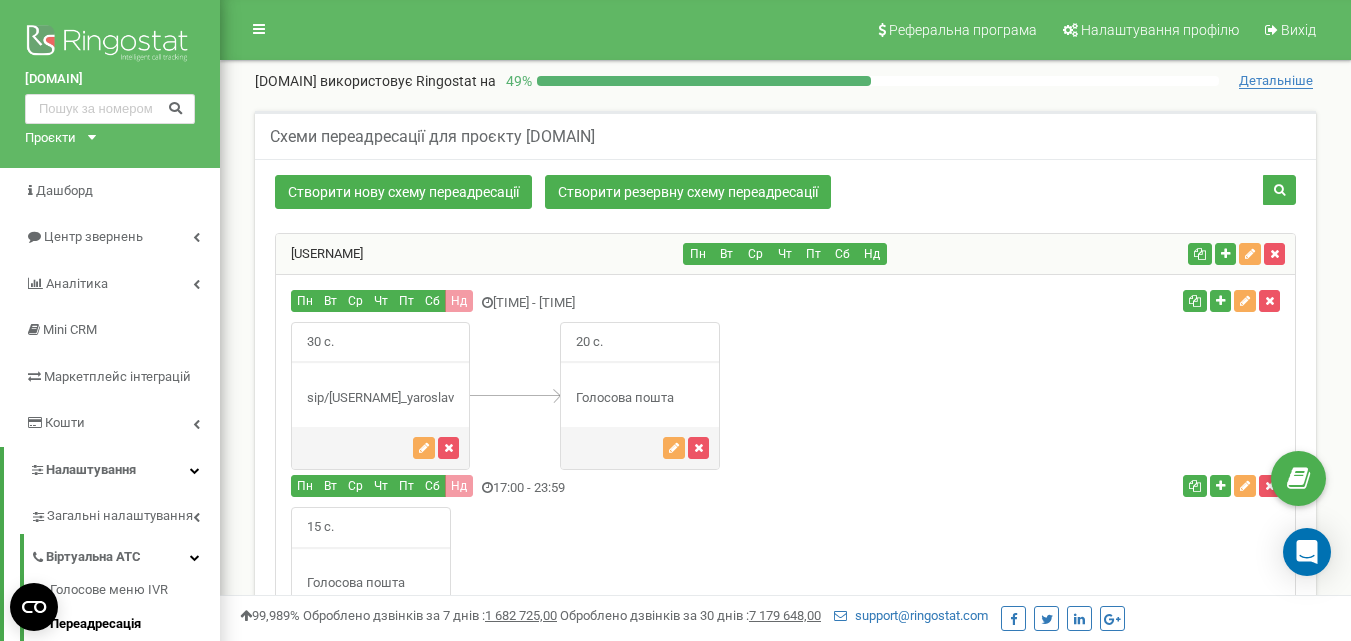 click on "armacar.pl Проєкти armacar.pl" at bounding box center [110, 84] 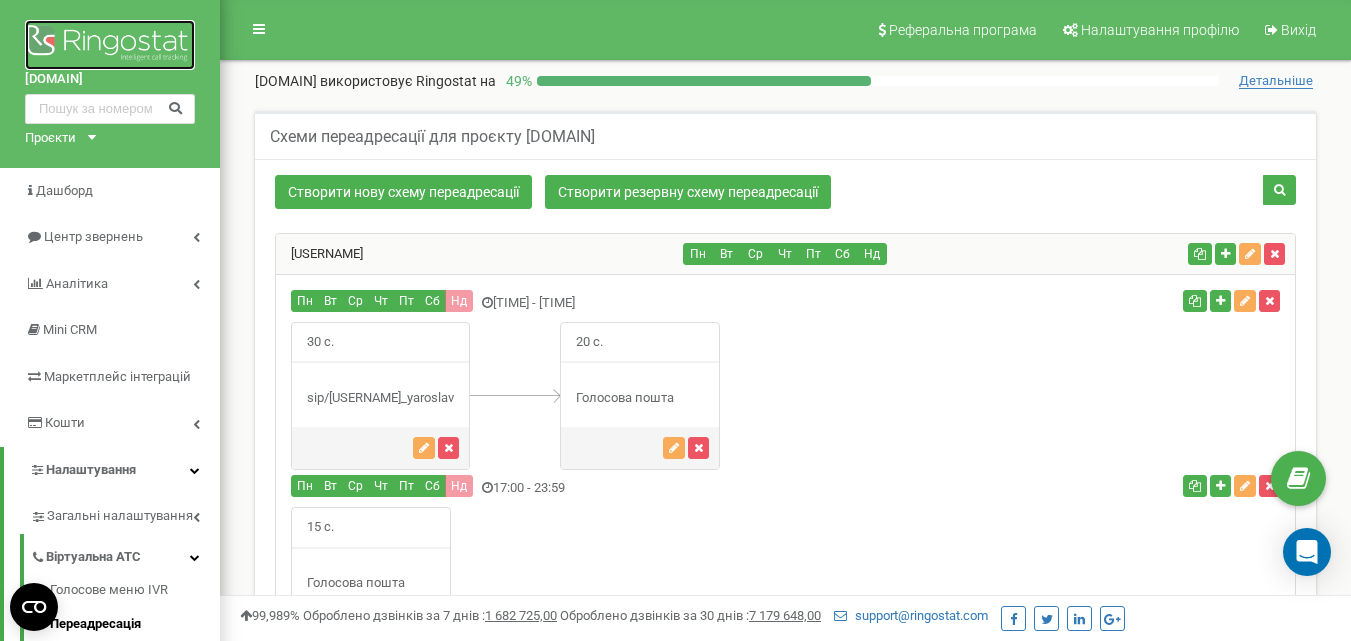 click at bounding box center (110, 45) 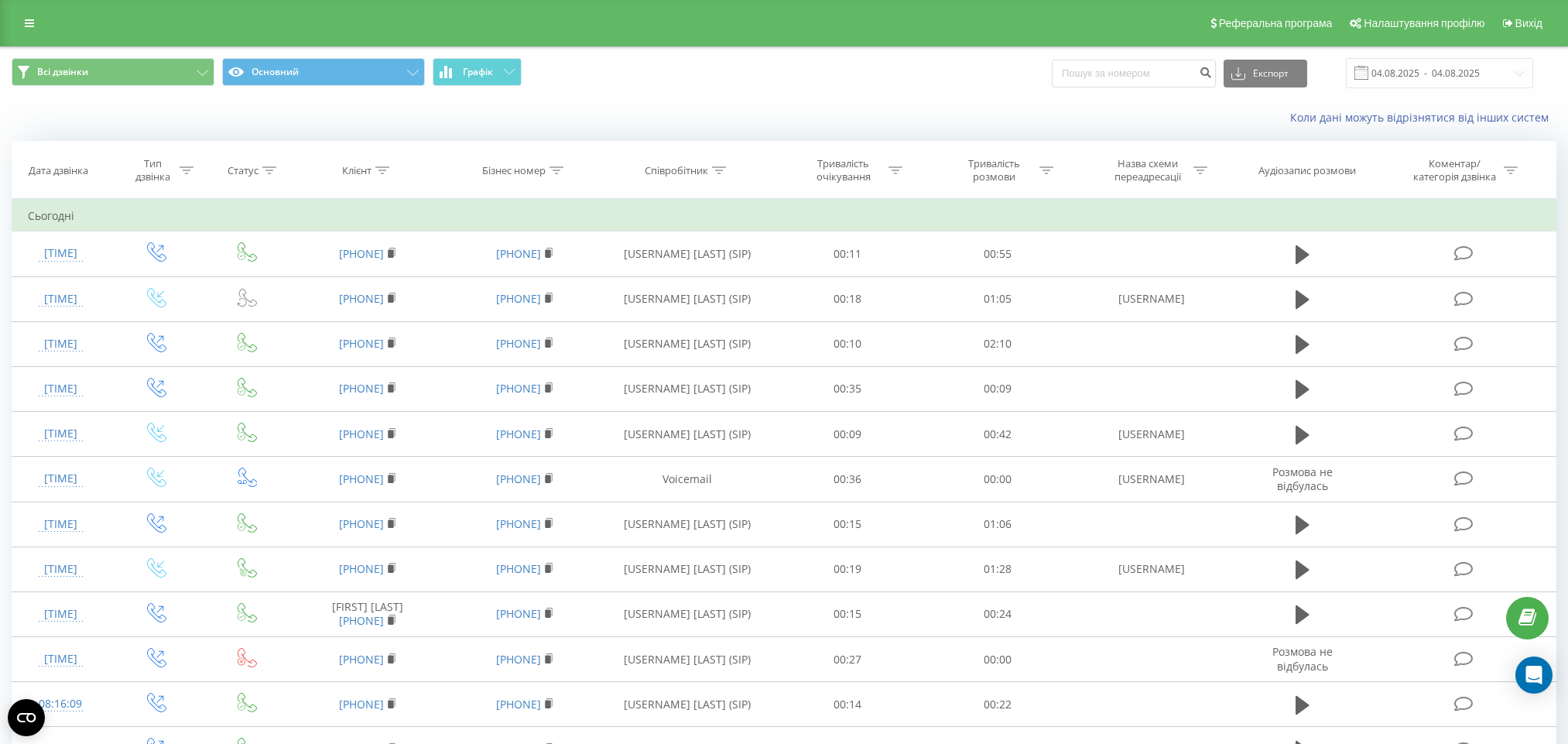 scroll, scrollTop: 0, scrollLeft: 0, axis: both 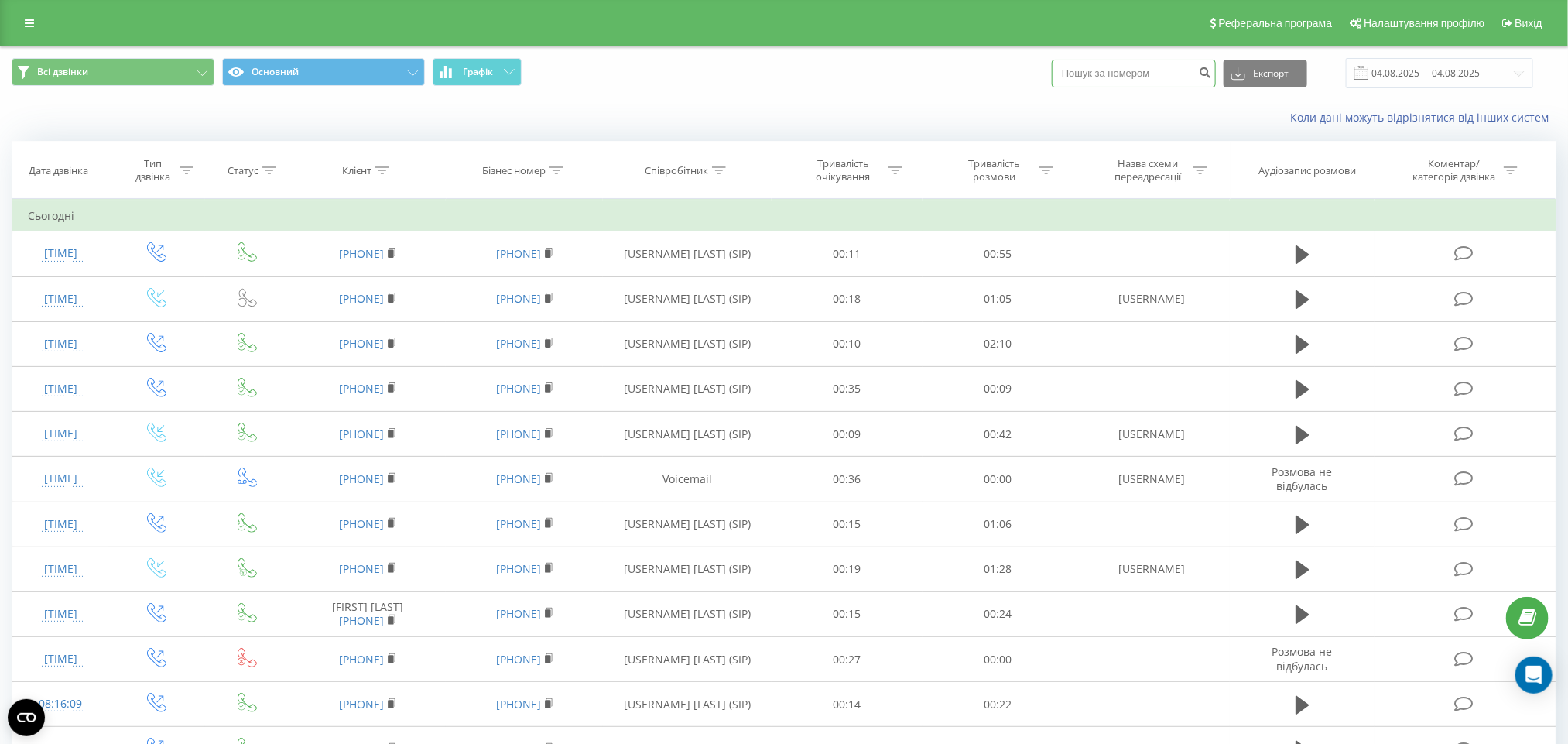 click at bounding box center [1134, 74] 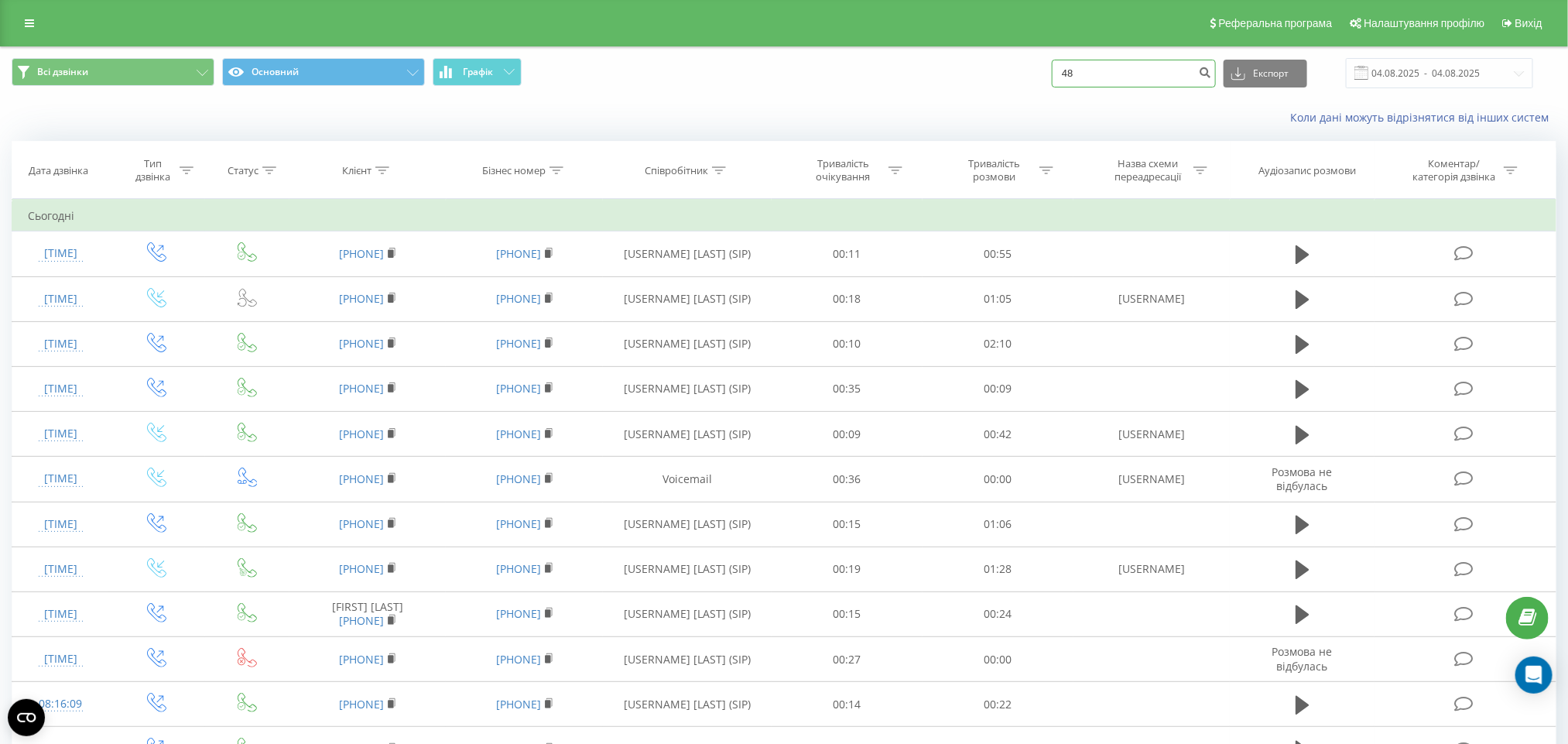 paste on "509-025-703" 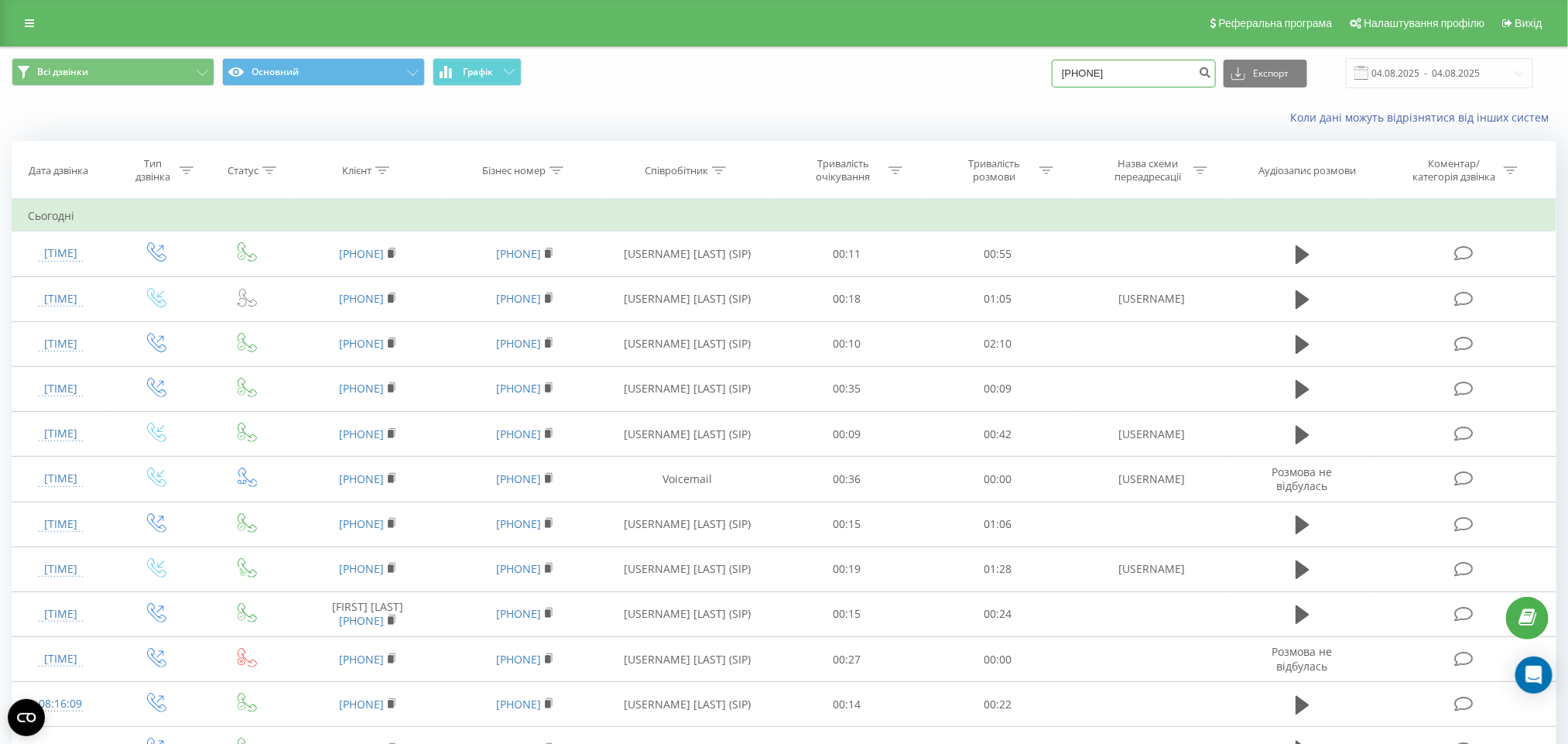 type on "48509025703" 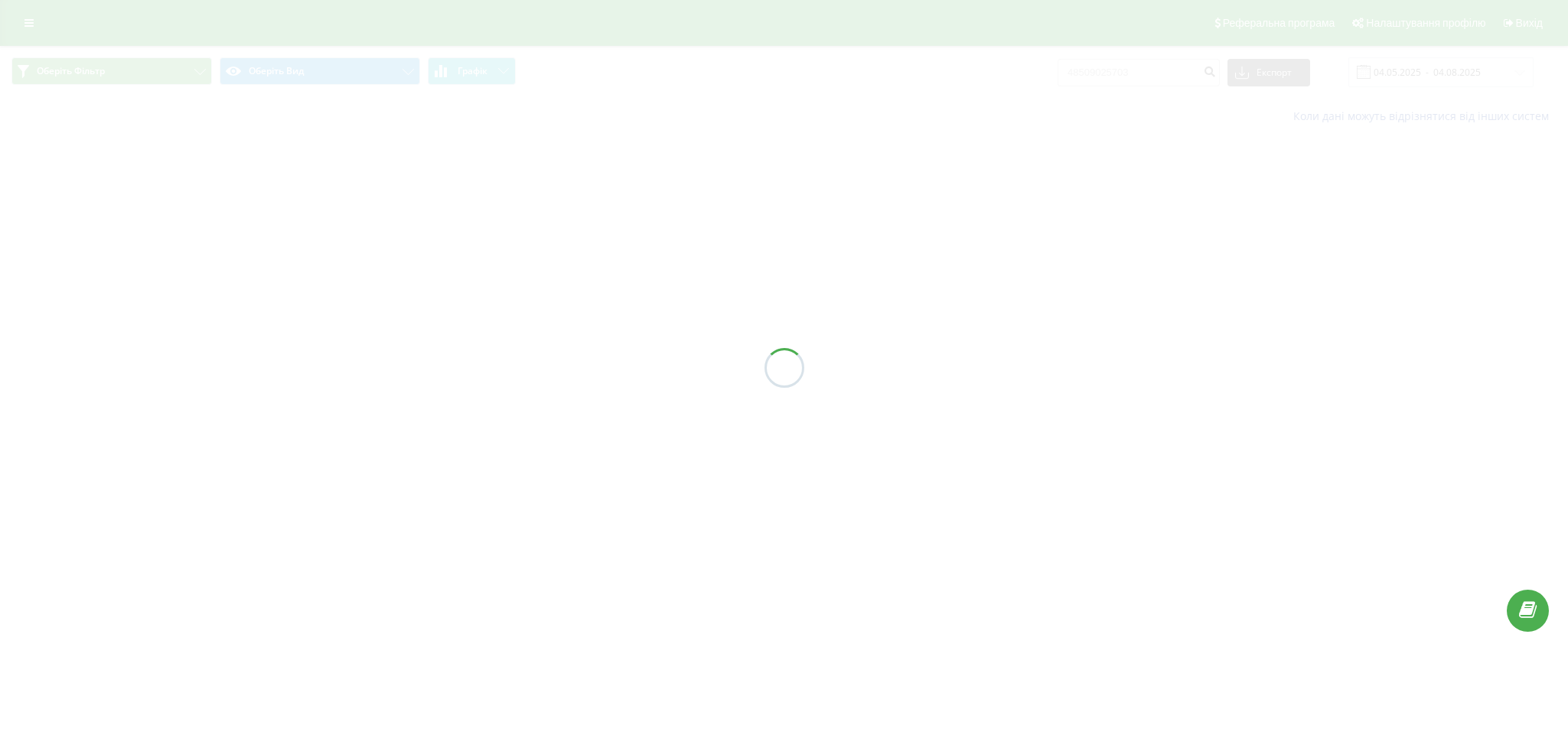 scroll, scrollTop: 0, scrollLeft: 0, axis: both 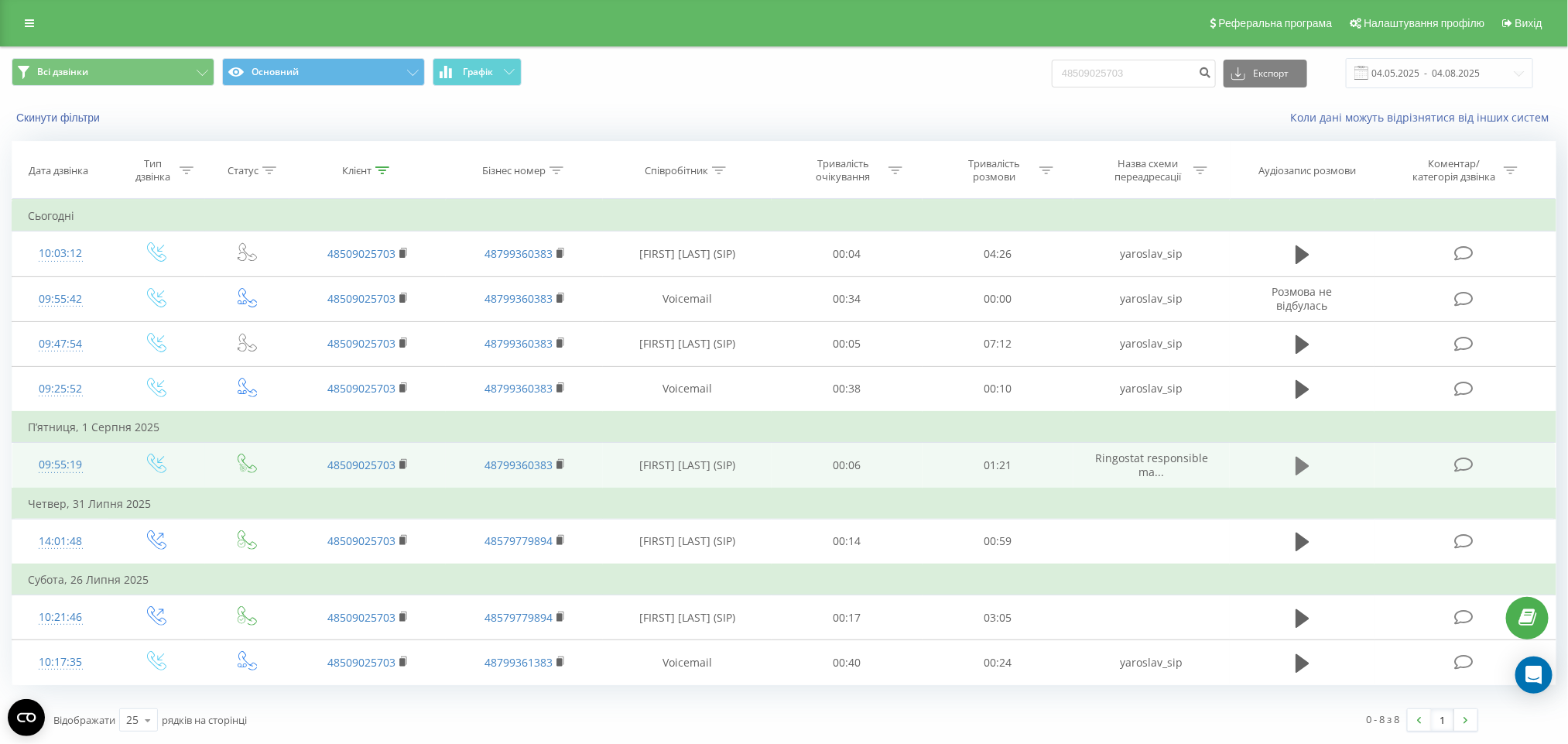 click 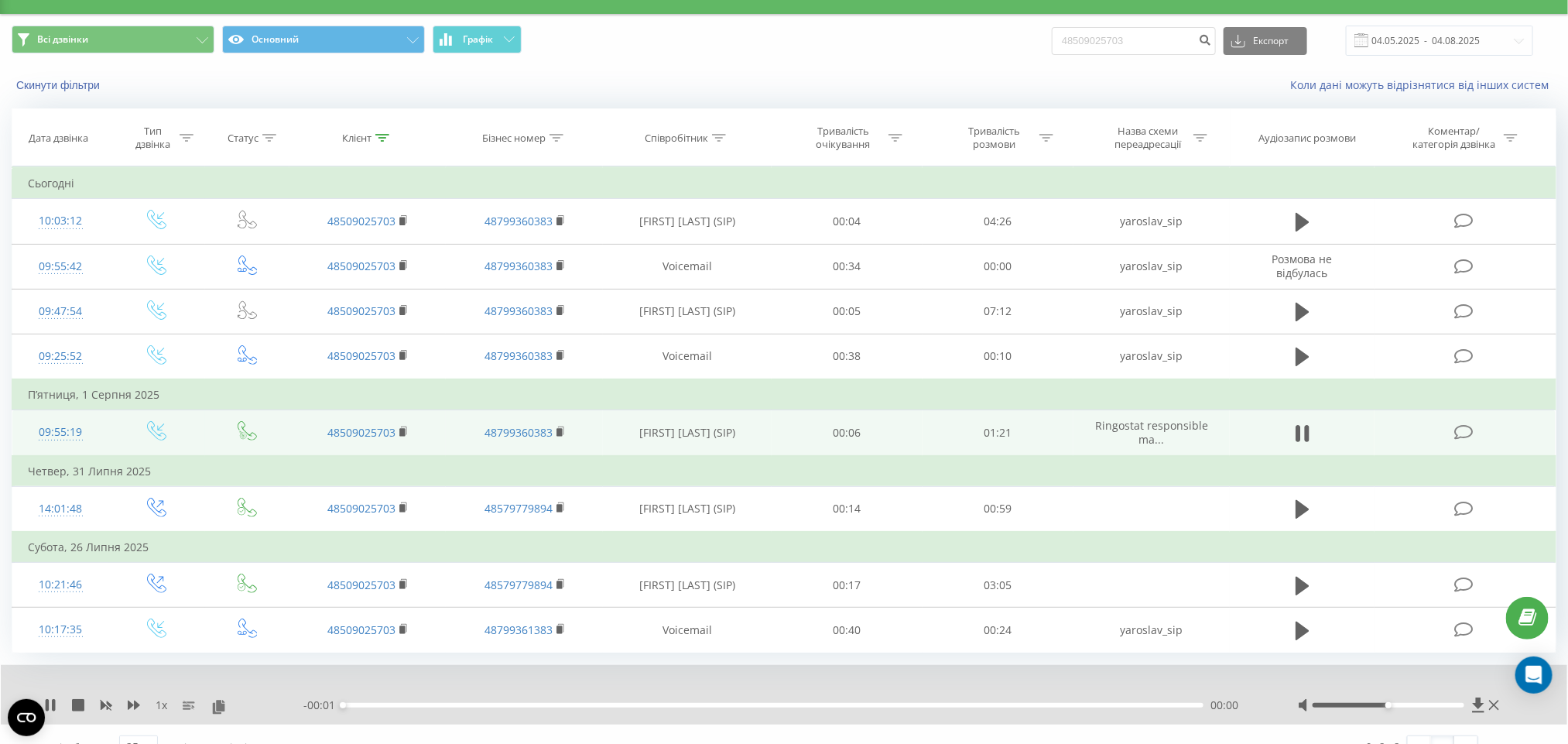 scroll, scrollTop: 63, scrollLeft: 0, axis: vertical 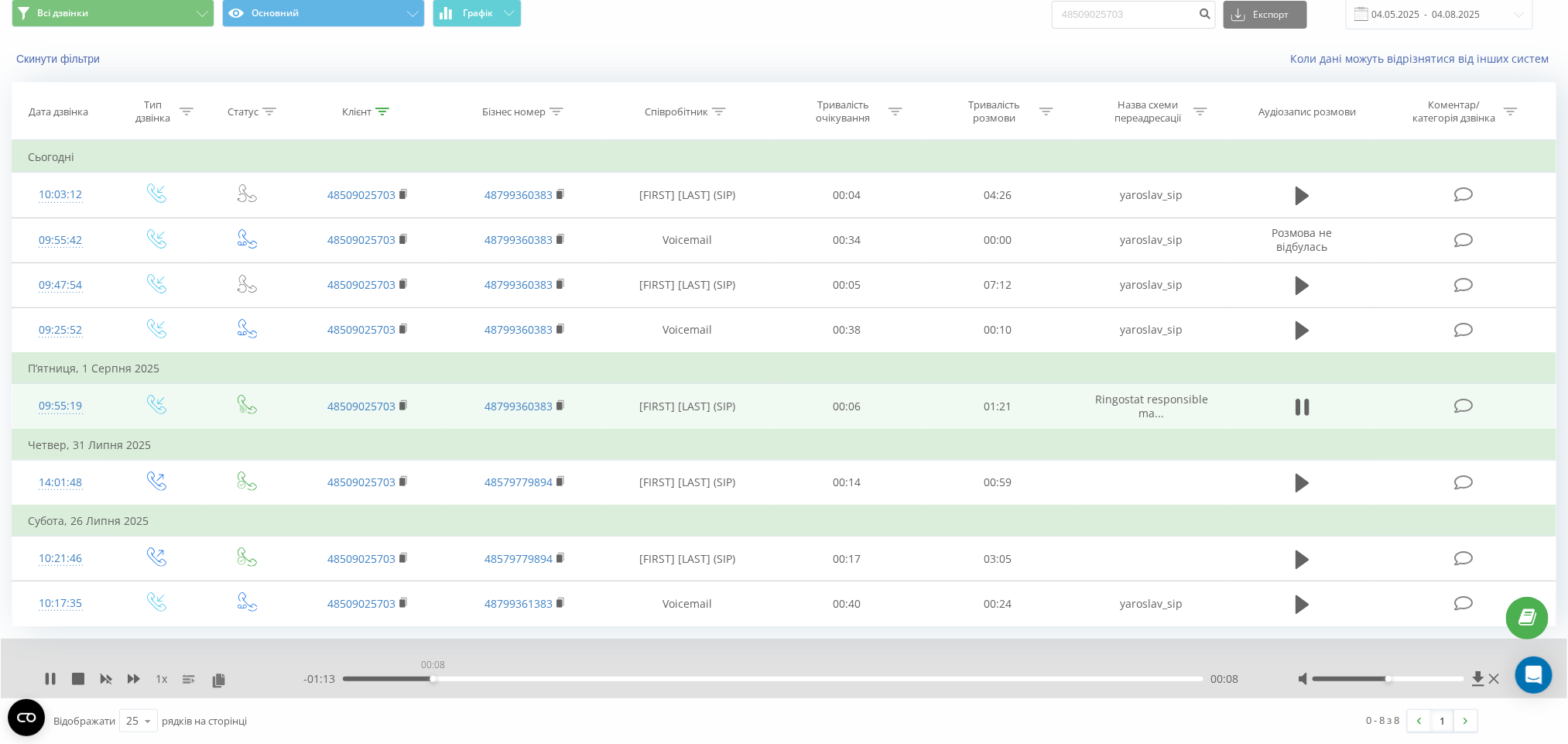 click on "00:08" at bounding box center [773, 679] 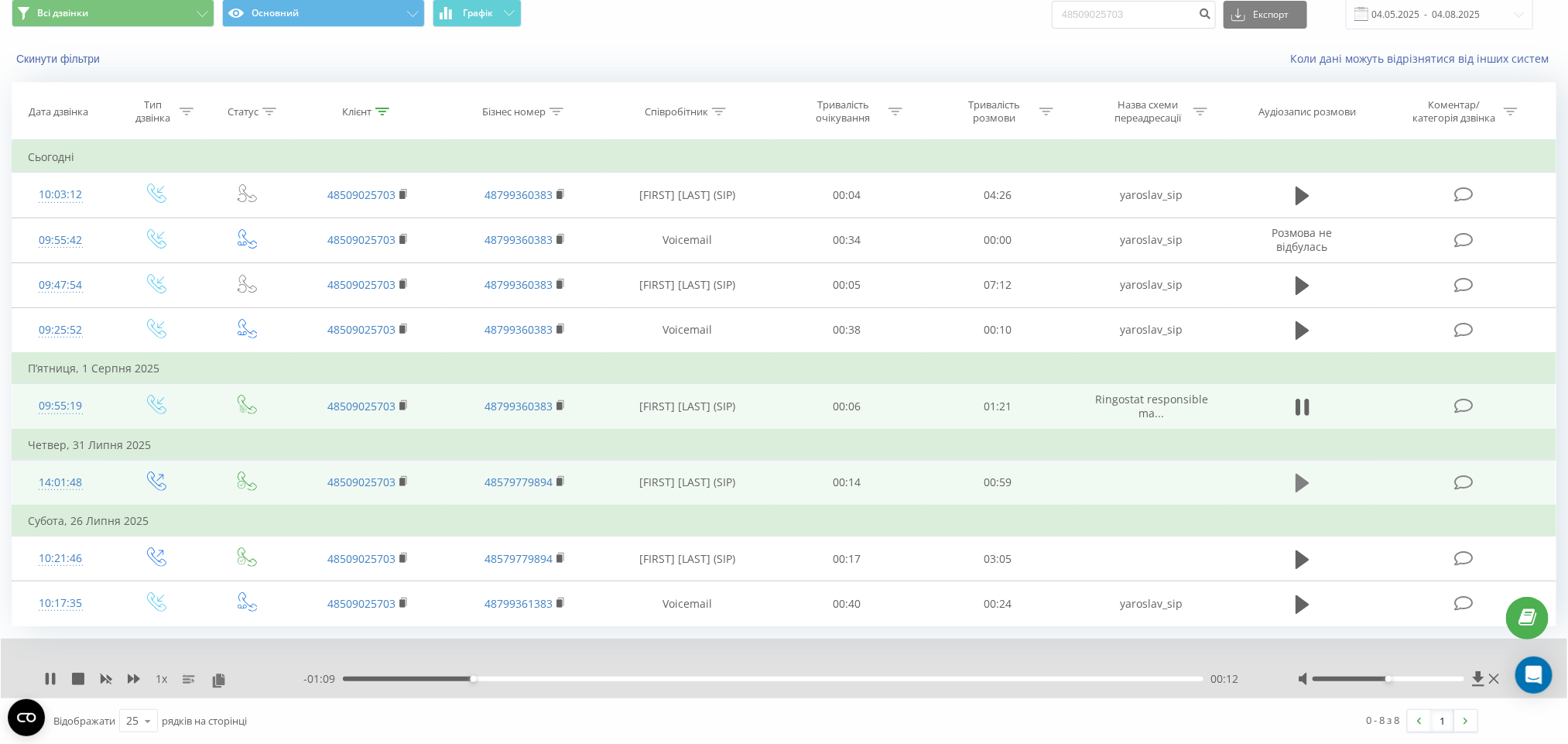 click 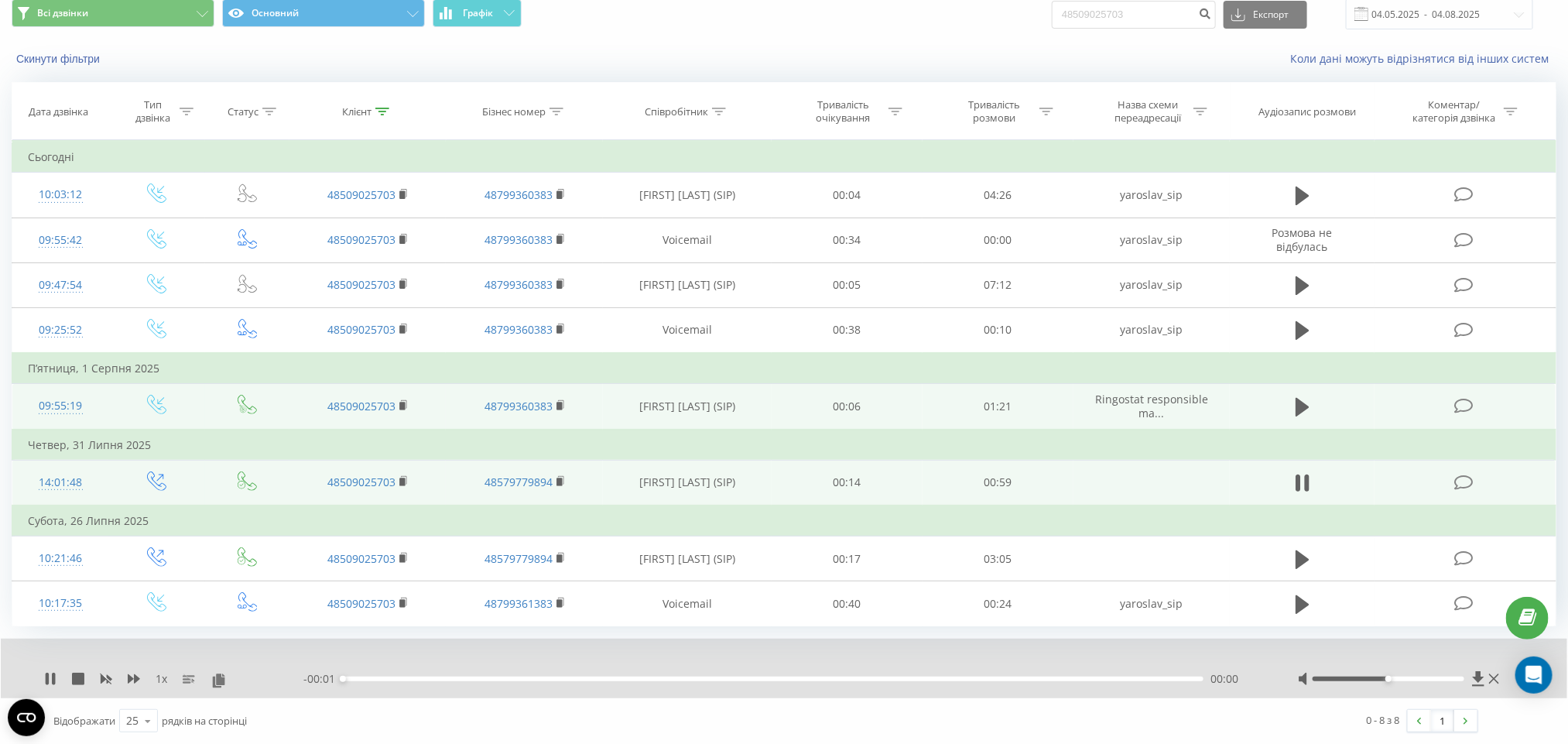 click on "- 00:01 00:00   00:00" at bounding box center [781, 679] 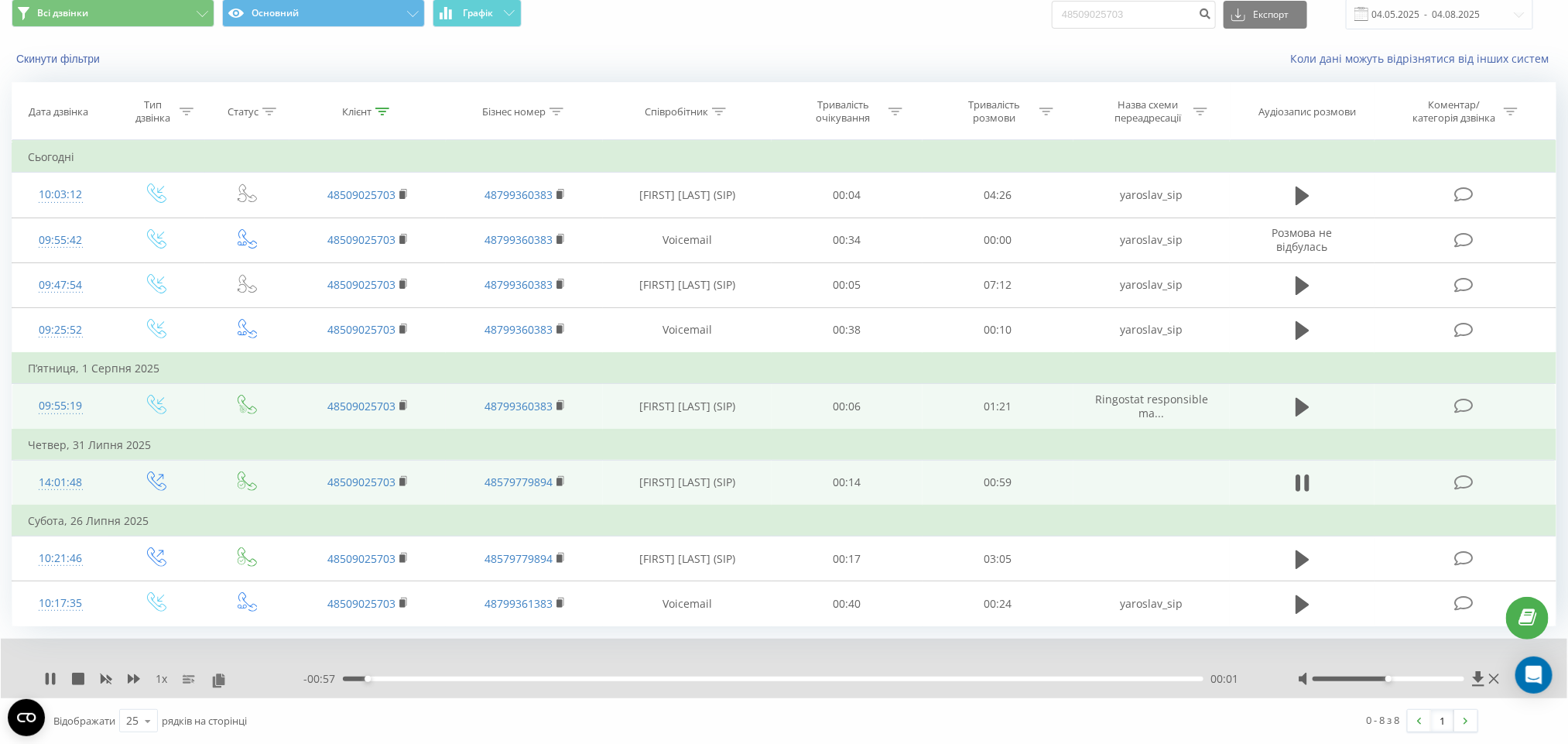 click on "- 00:57 00:01   00:01" at bounding box center (781, 679) 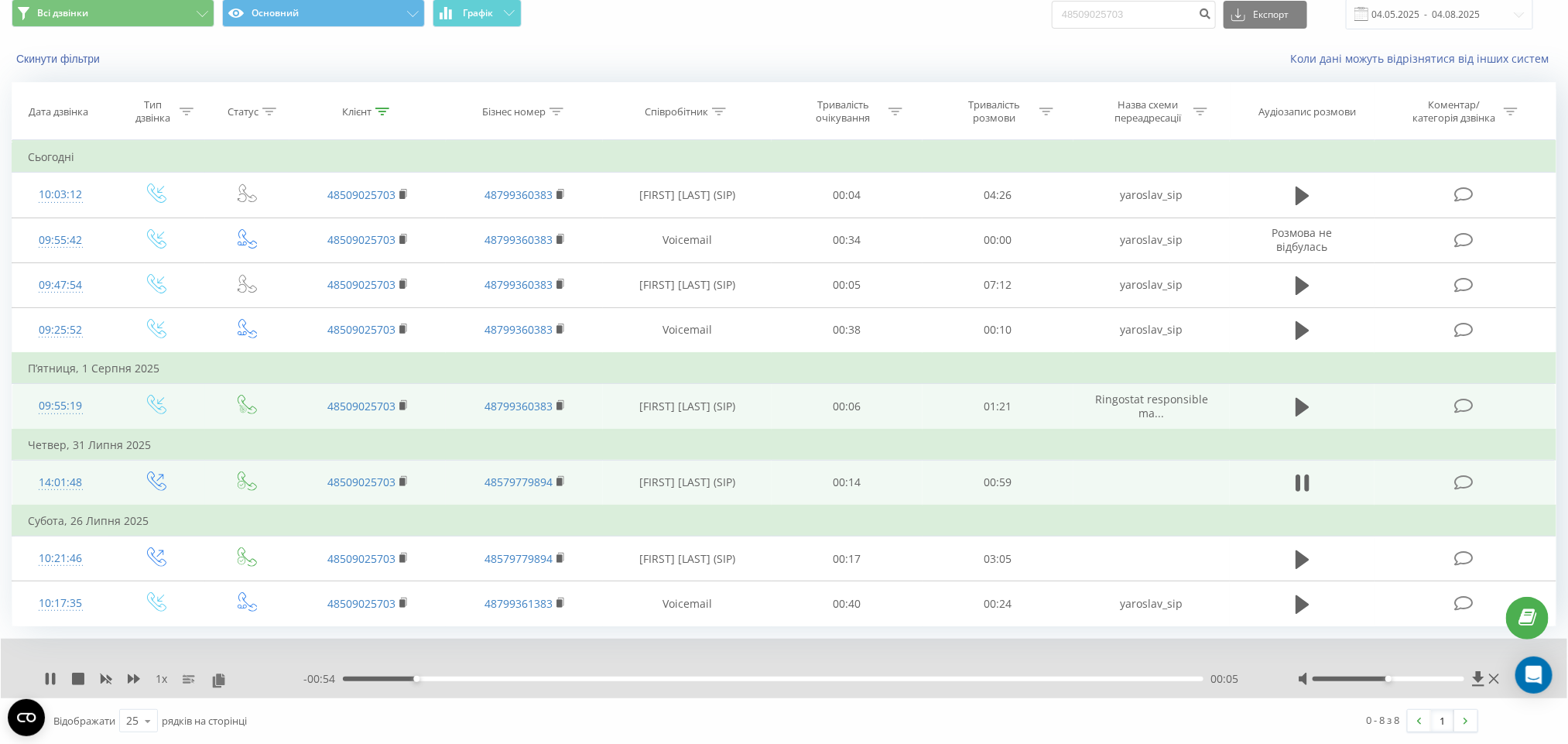 click at bounding box center [1400, 679] 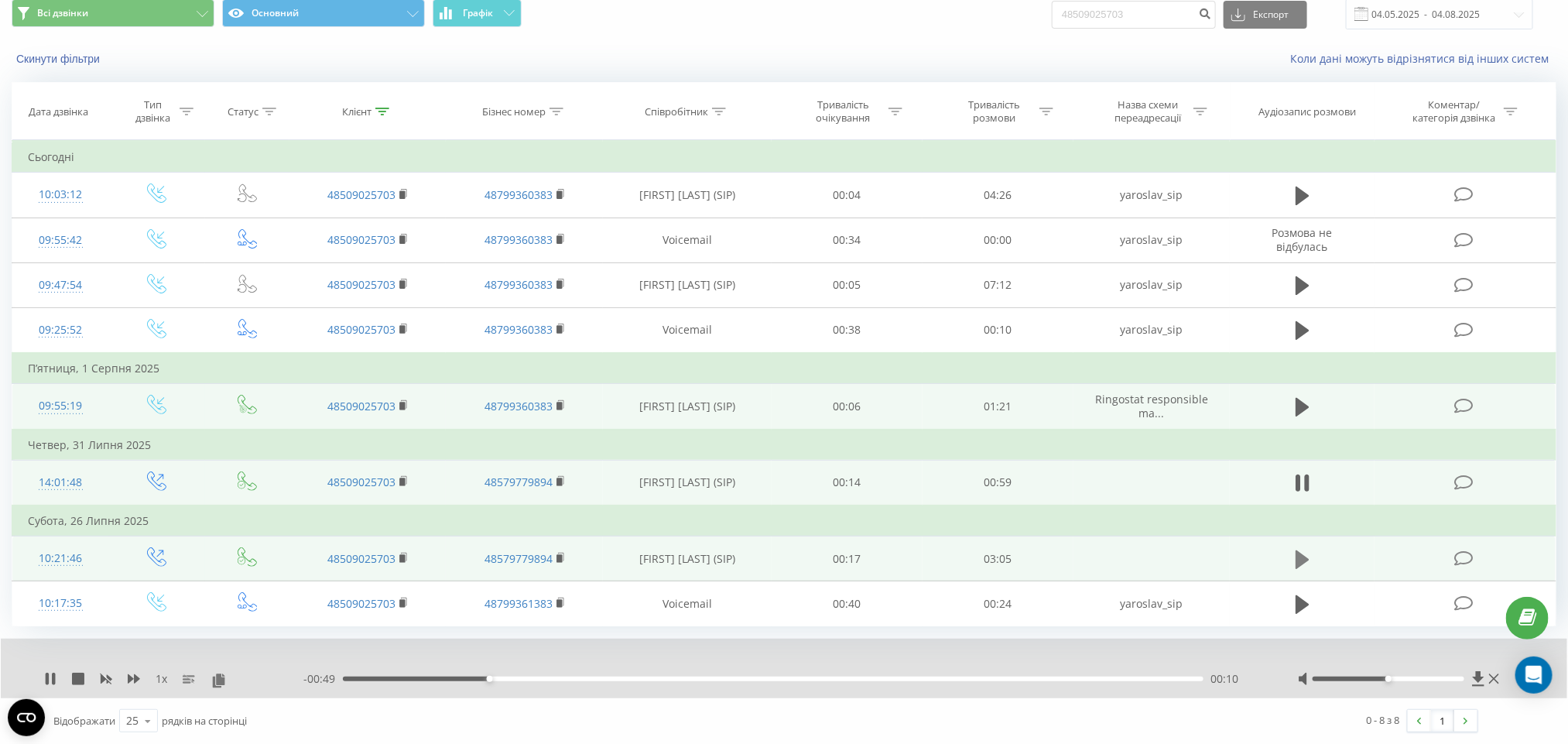 click 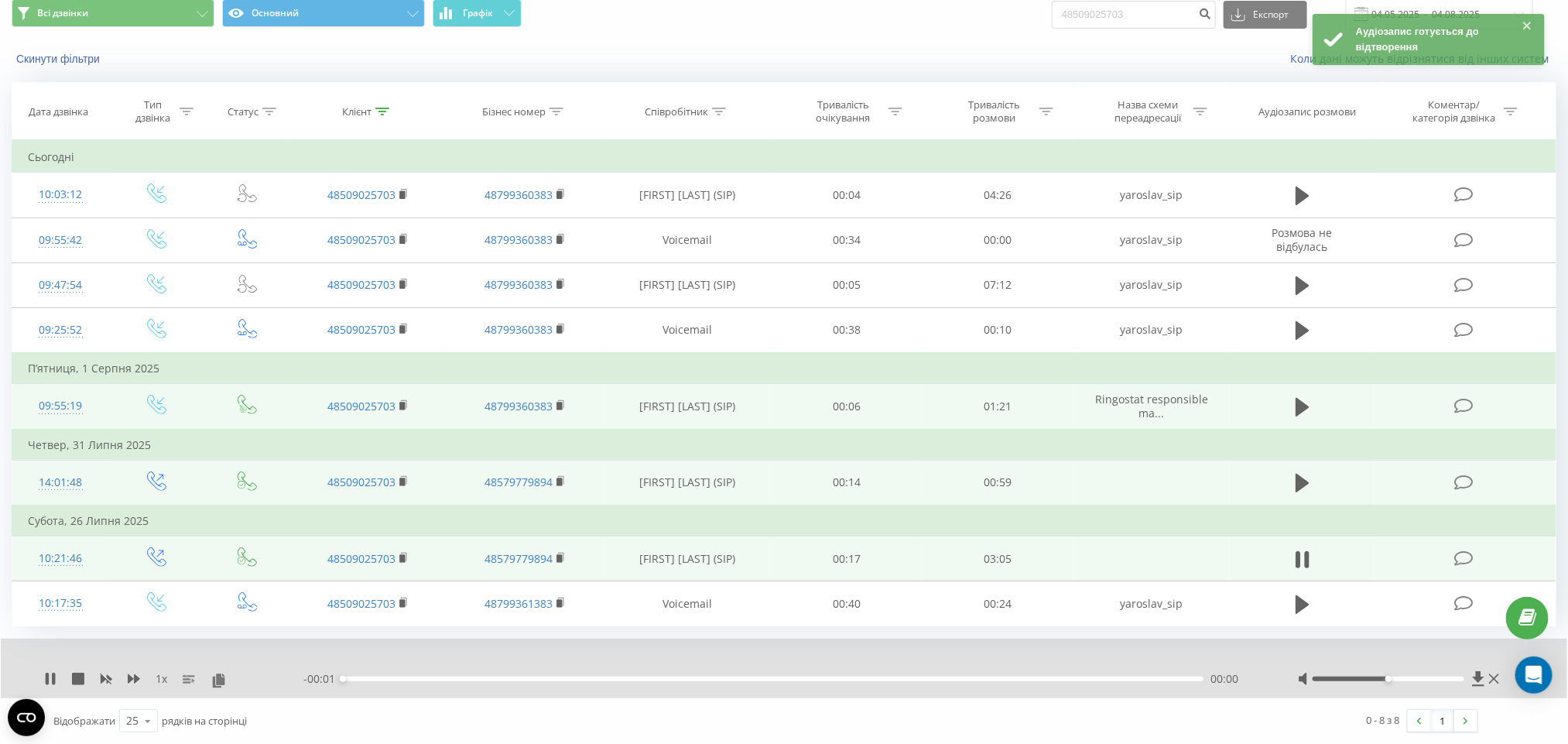 click on "00:00" at bounding box center [773, 679] 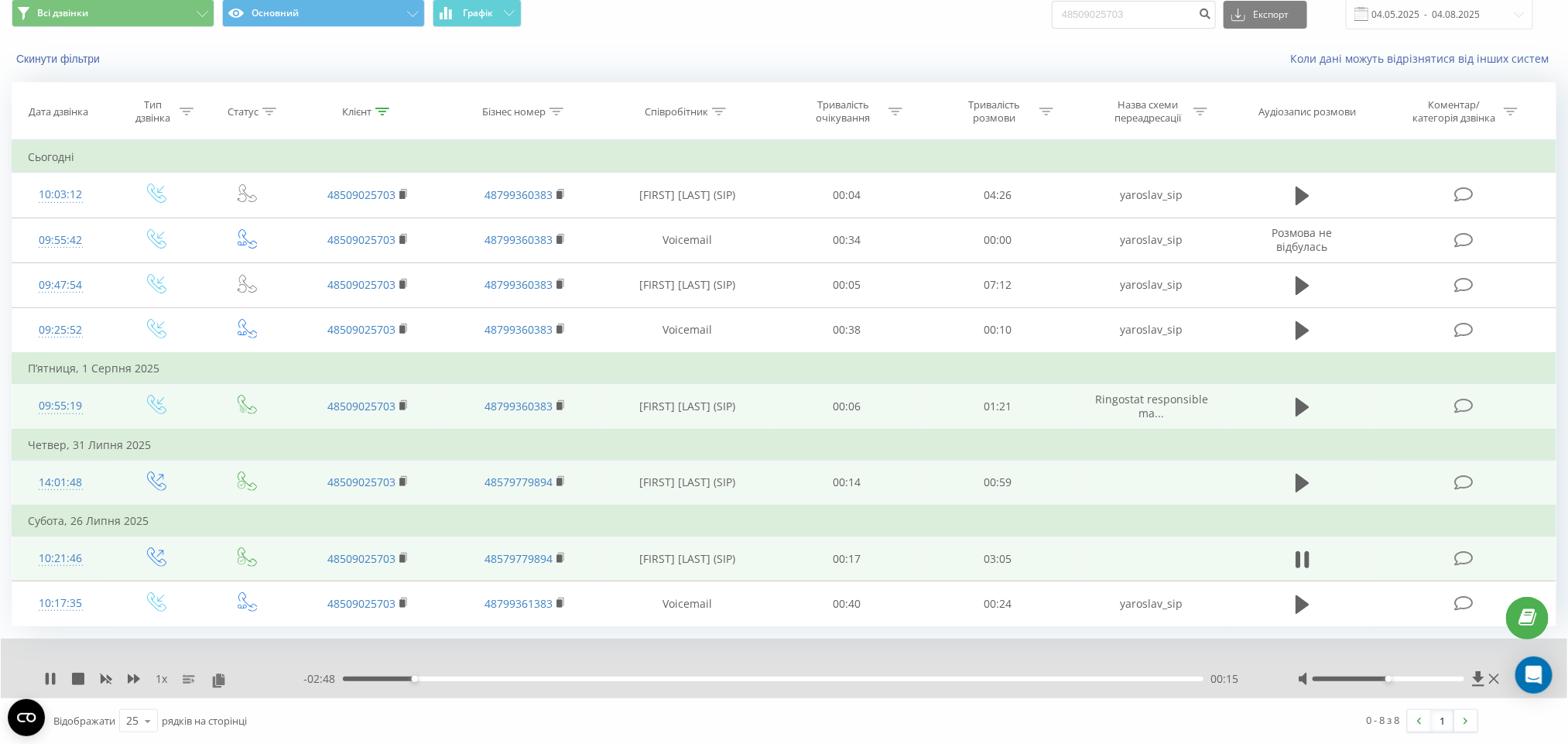 click at bounding box center [1400, 679] 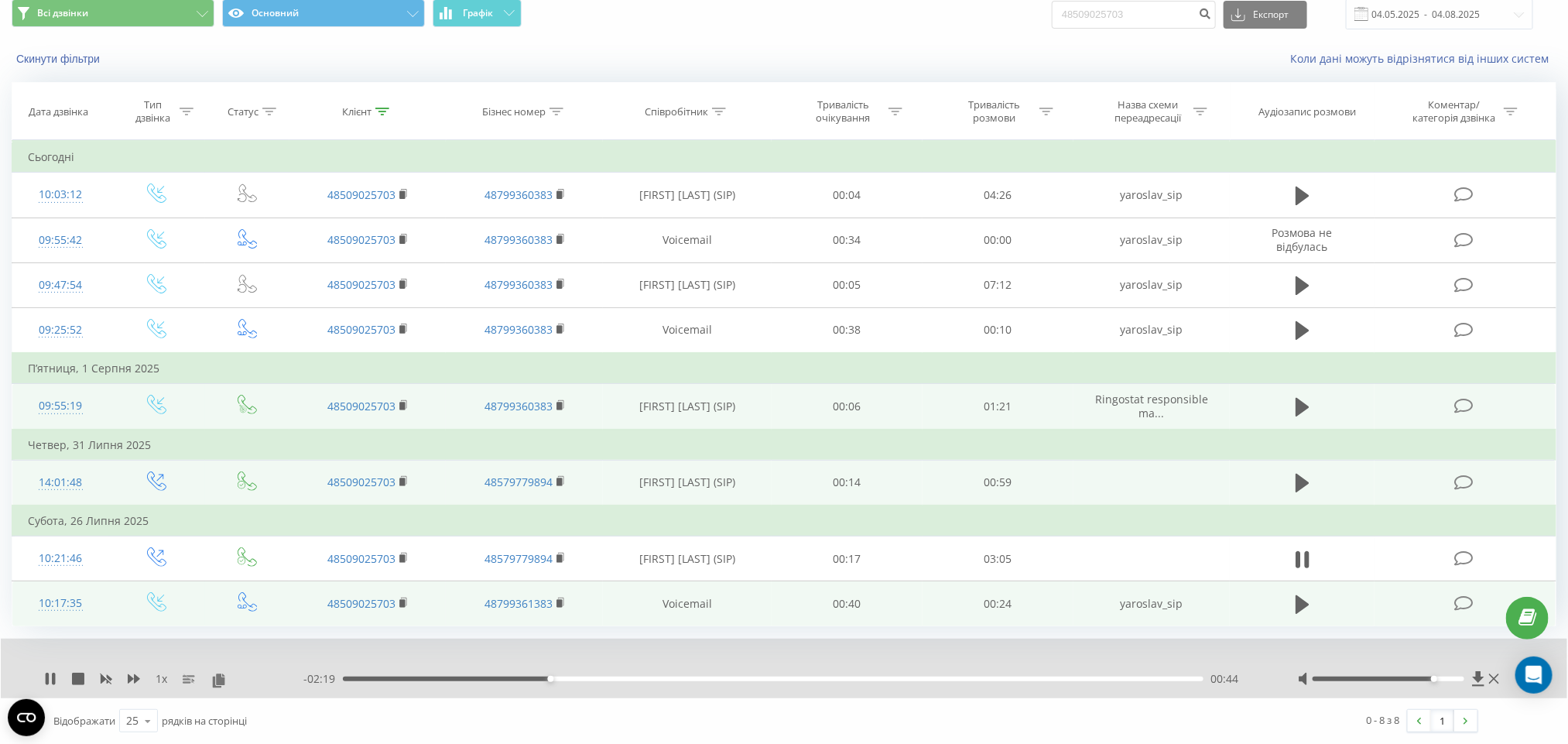 drag, startPoint x: 1300, startPoint y: 562, endPoint x: 1282, endPoint y: 602, distance: 43.863424 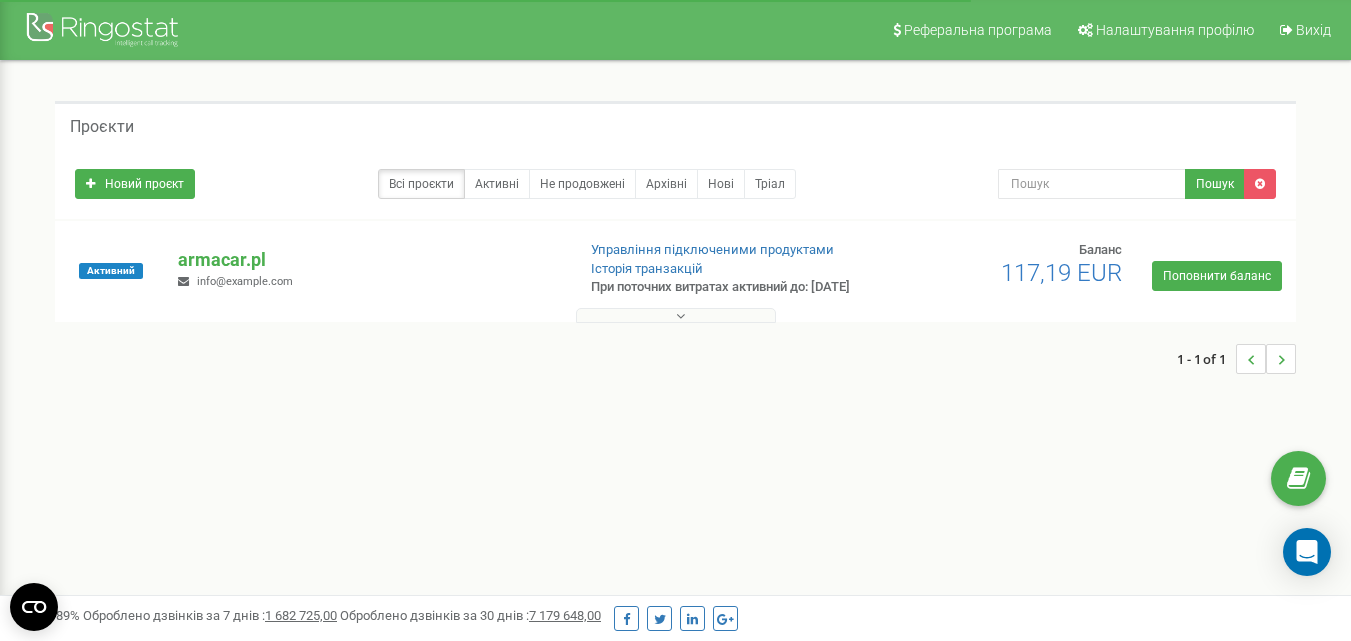 scroll, scrollTop: 0, scrollLeft: 0, axis: both 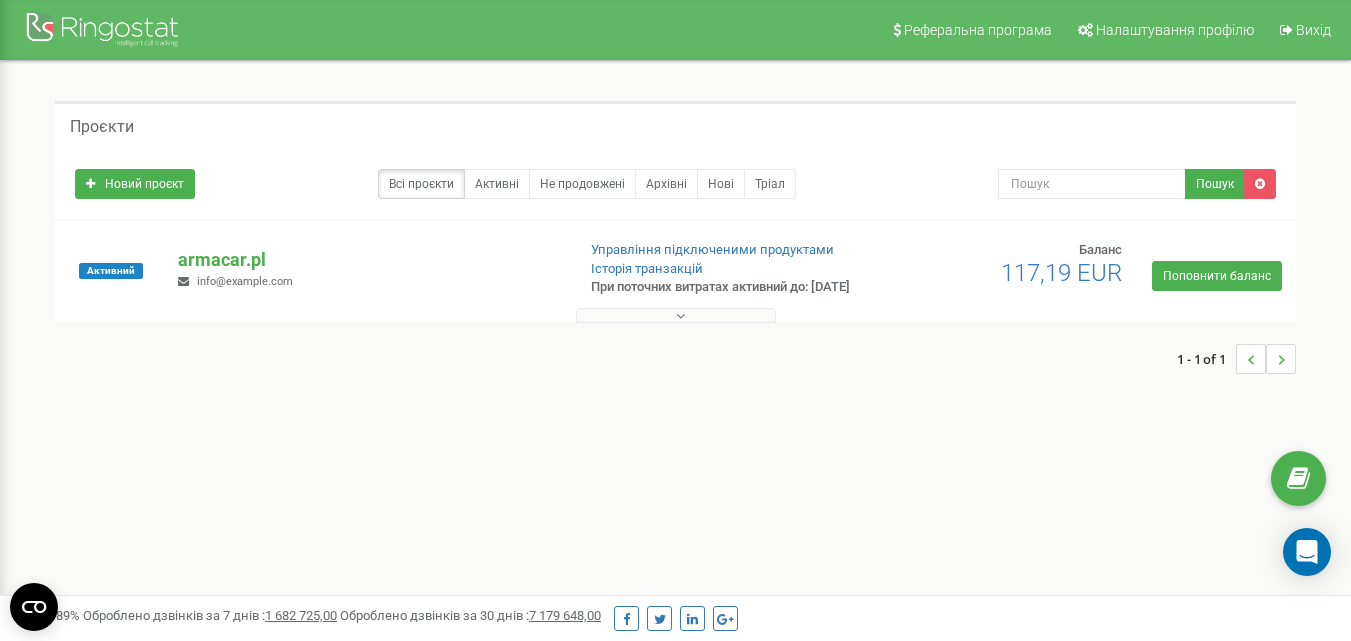 click on "Активний
armacar.pl
info@example.com
Управління підключеними продуктами
Історія транзакцій
Баланс" at bounding box center (675, 281) 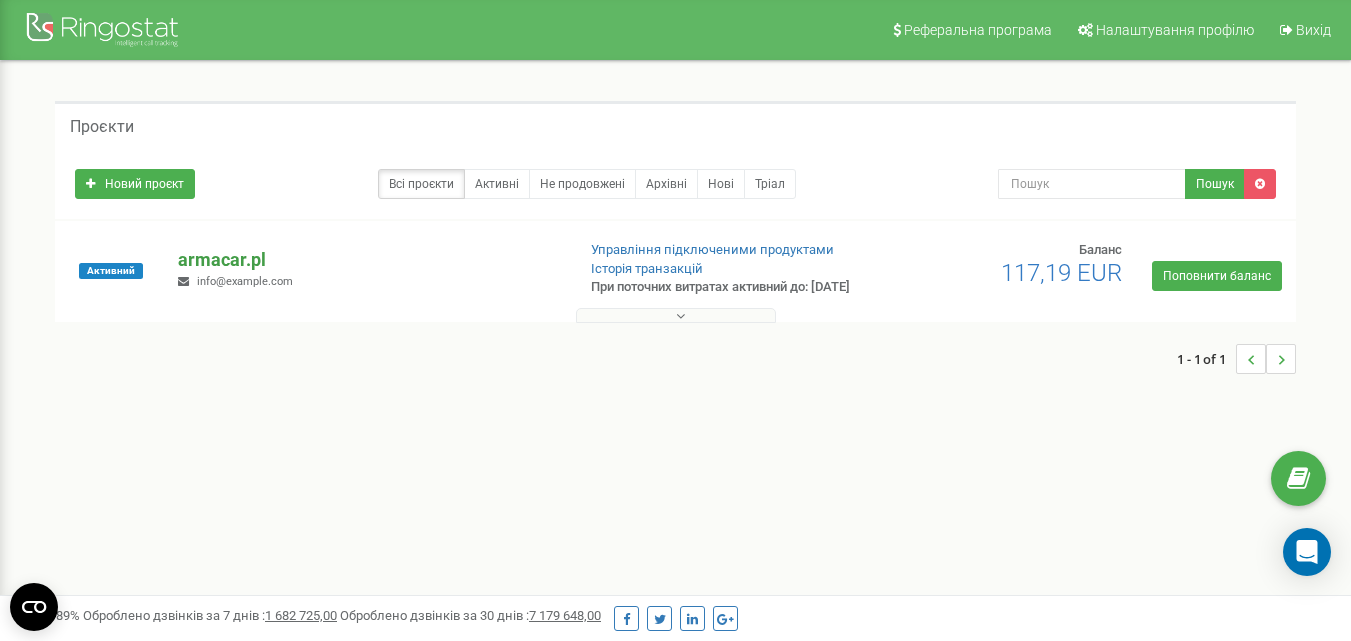 click on "armacar.pl" at bounding box center [368, 260] 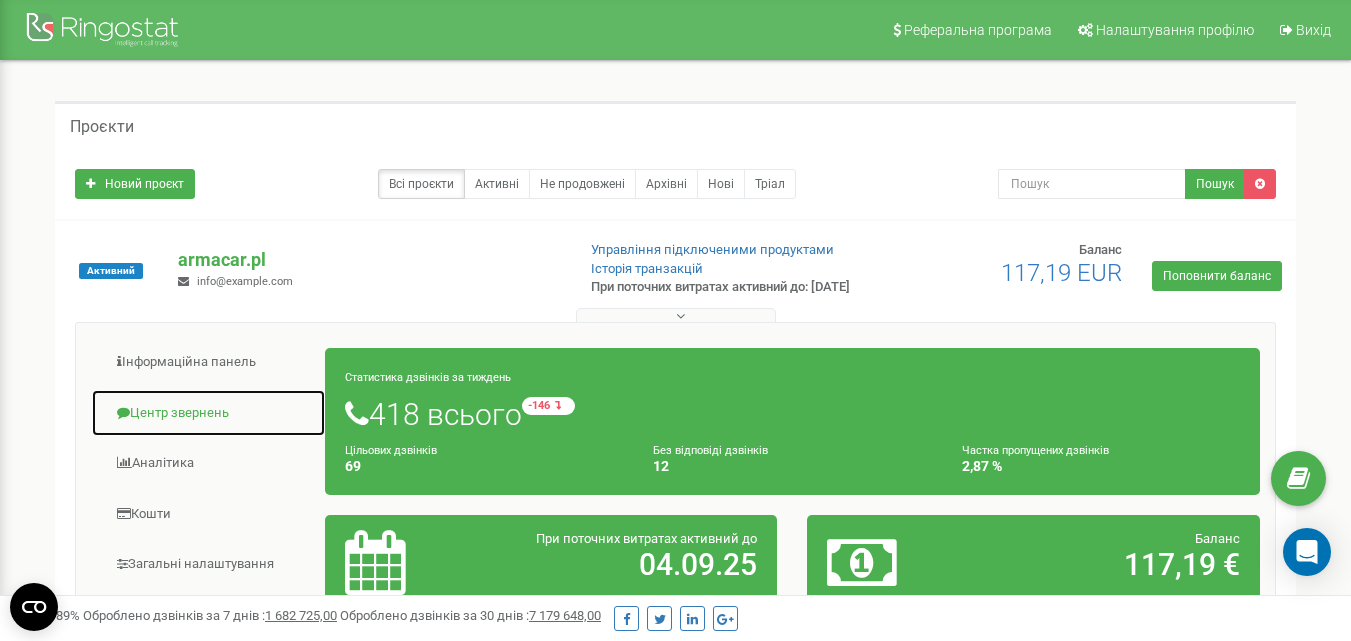 click on "Центр звернень" at bounding box center (208, 413) 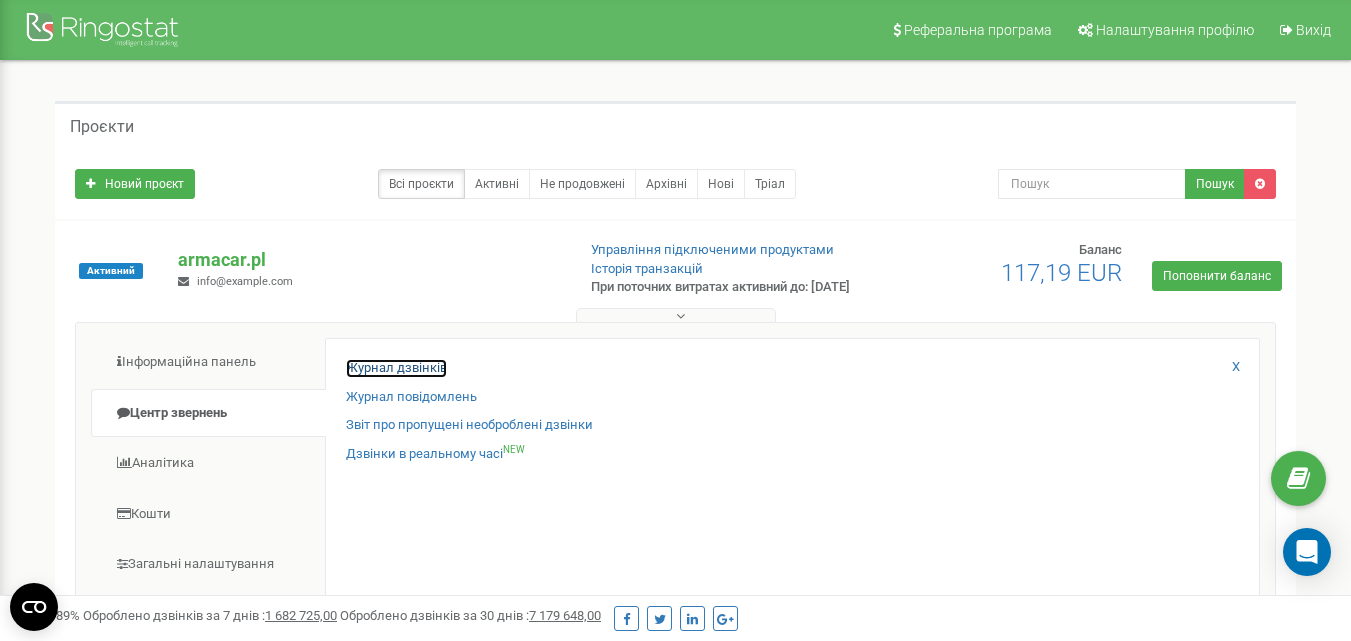 click on "Журнал дзвінків" at bounding box center [396, 368] 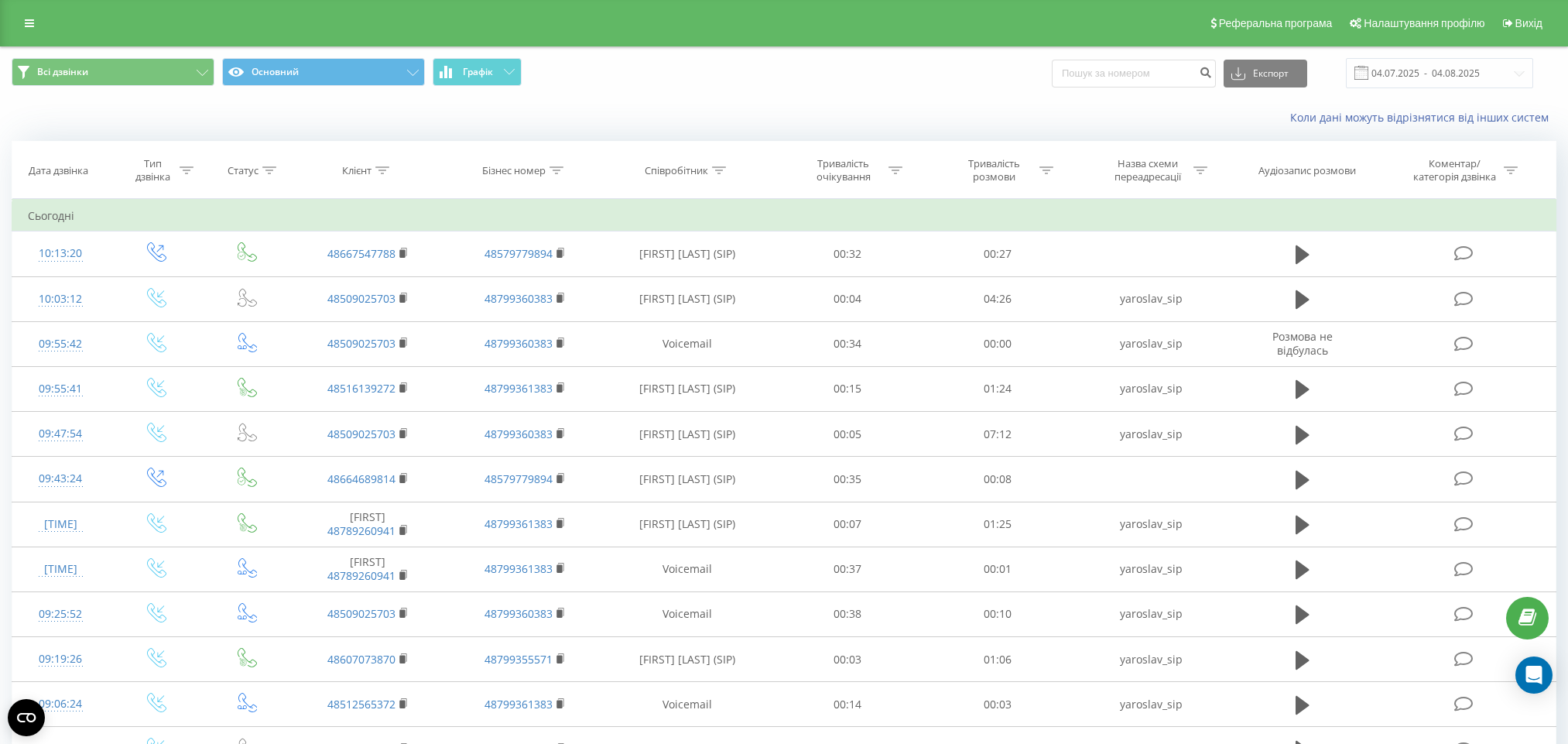 scroll, scrollTop: 0, scrollLeft: 0, axis: both 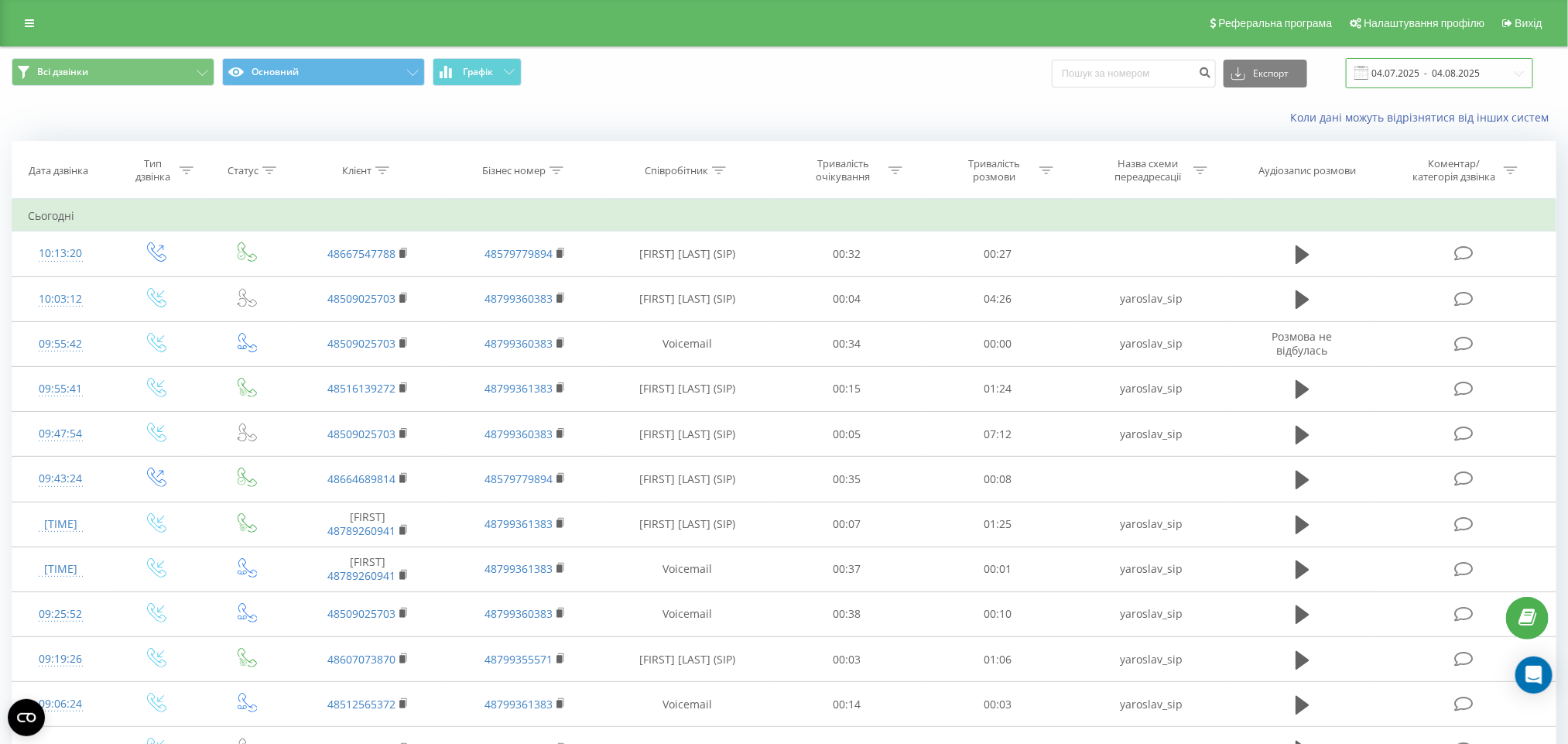 click on "04.07.2025  -  04.08.2025" at bounding box center [1440, 73] 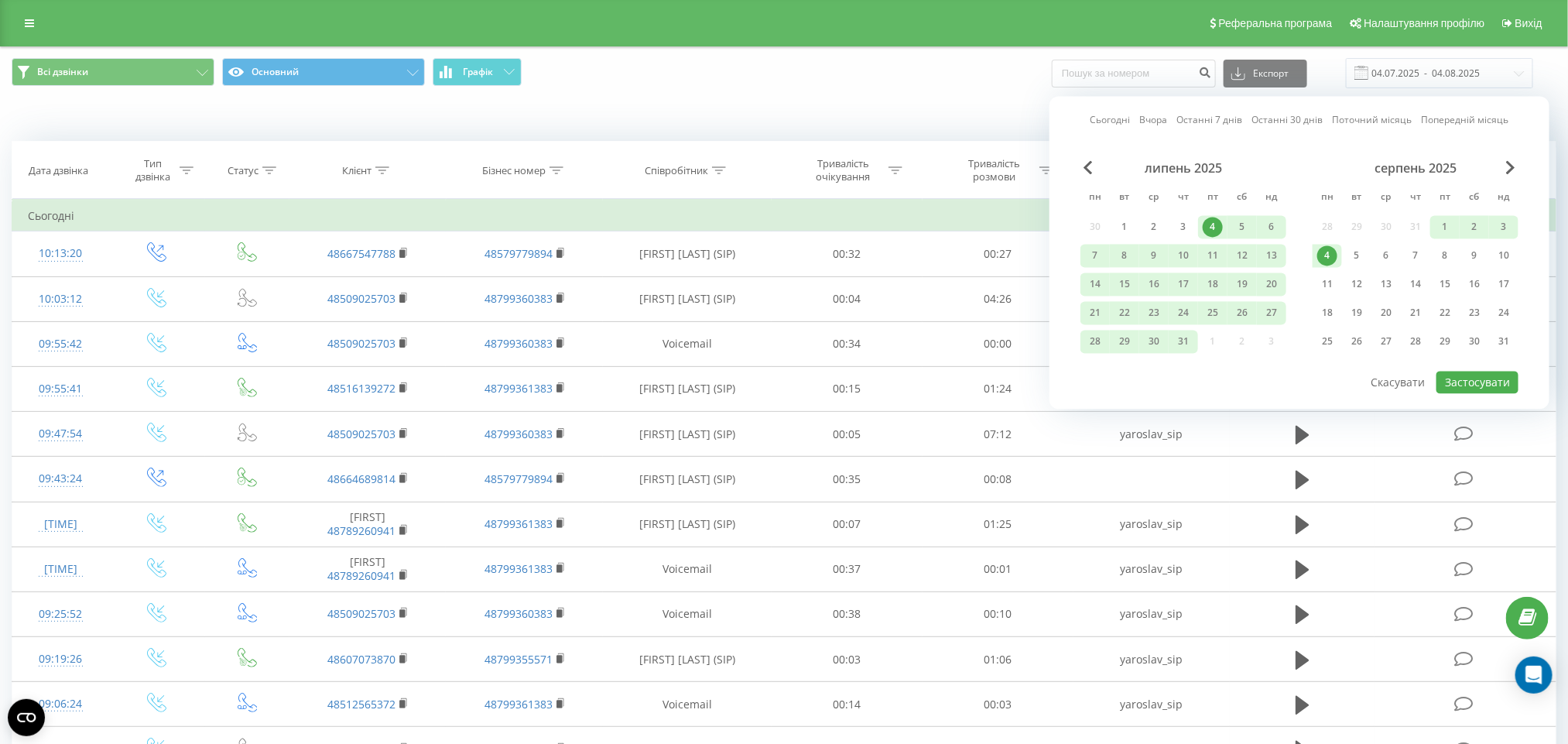 click on "4" at bounding box center (1327, 256) 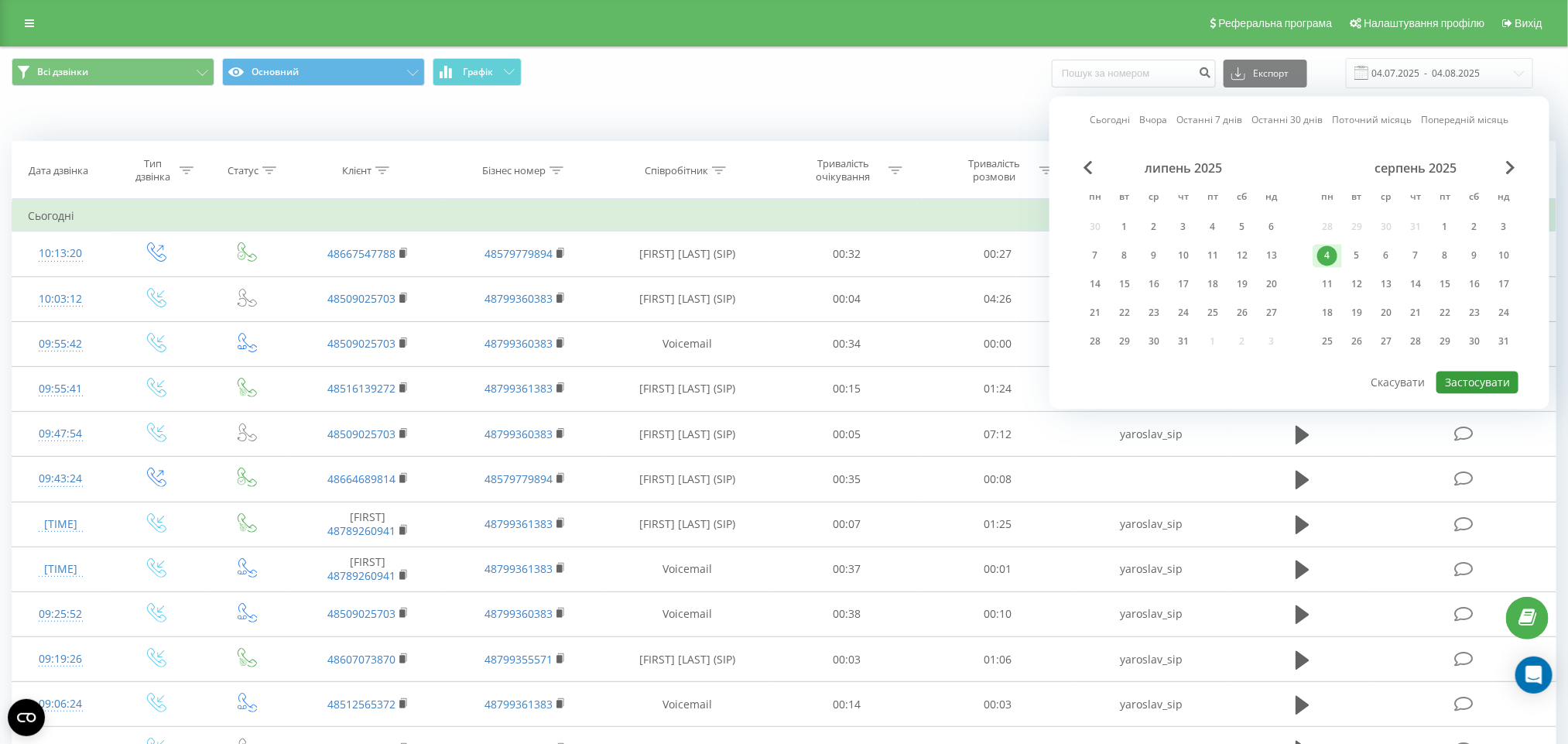 click on "Застосувати" at bounding box center (1477, 382) 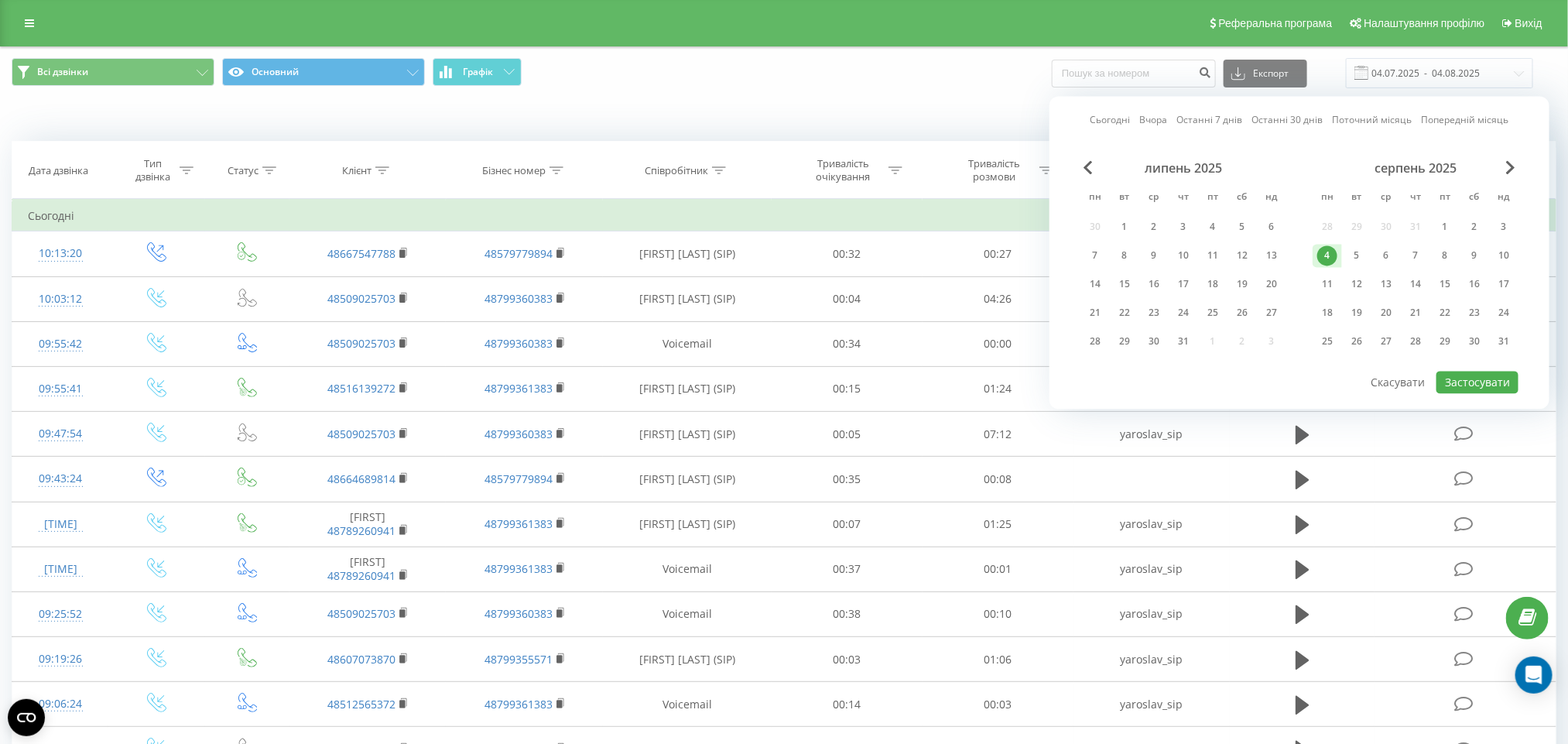type on "04.08.2025  -  04.08.2025" 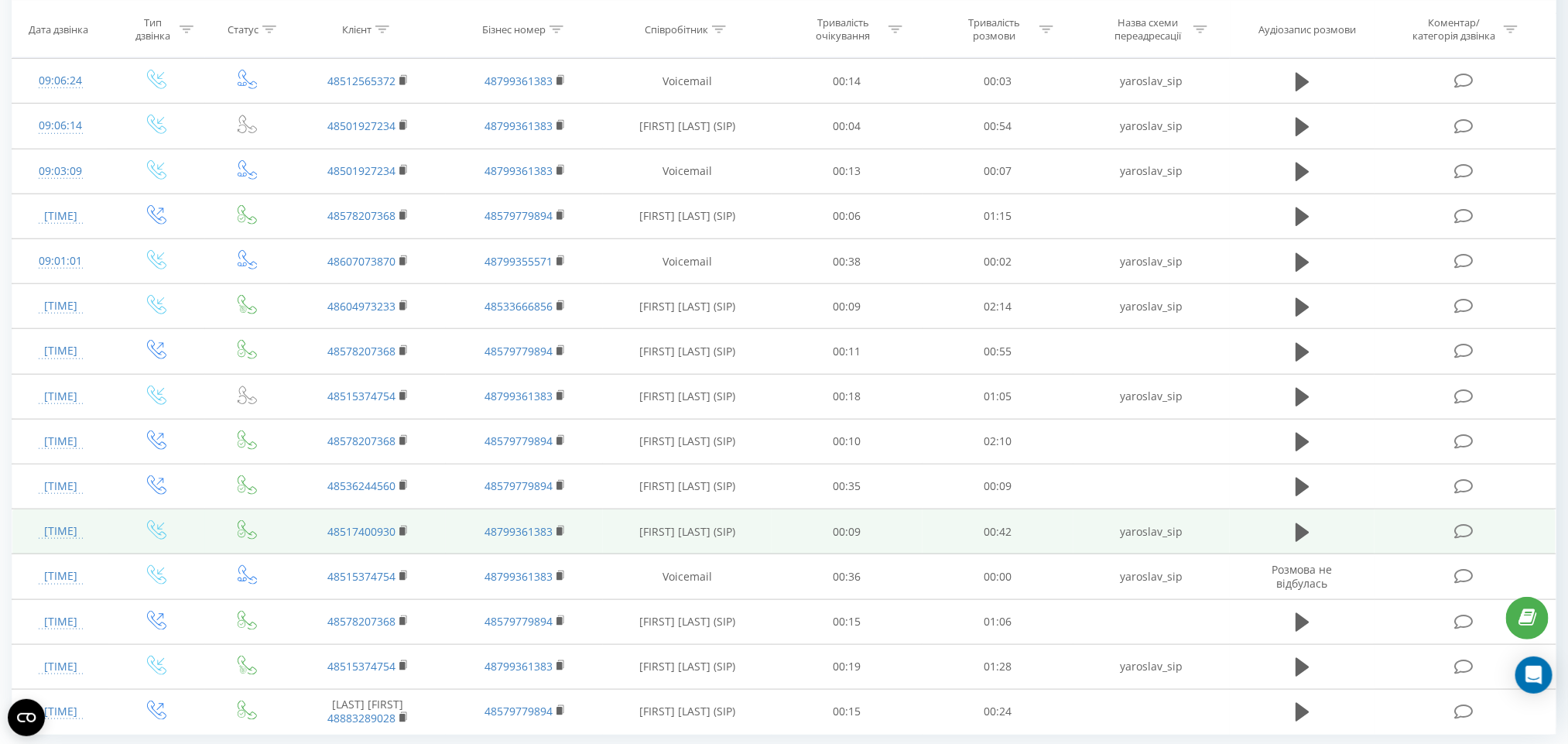 scroll, scrollTop: 683, scrollLeft: 0, axis: vertical 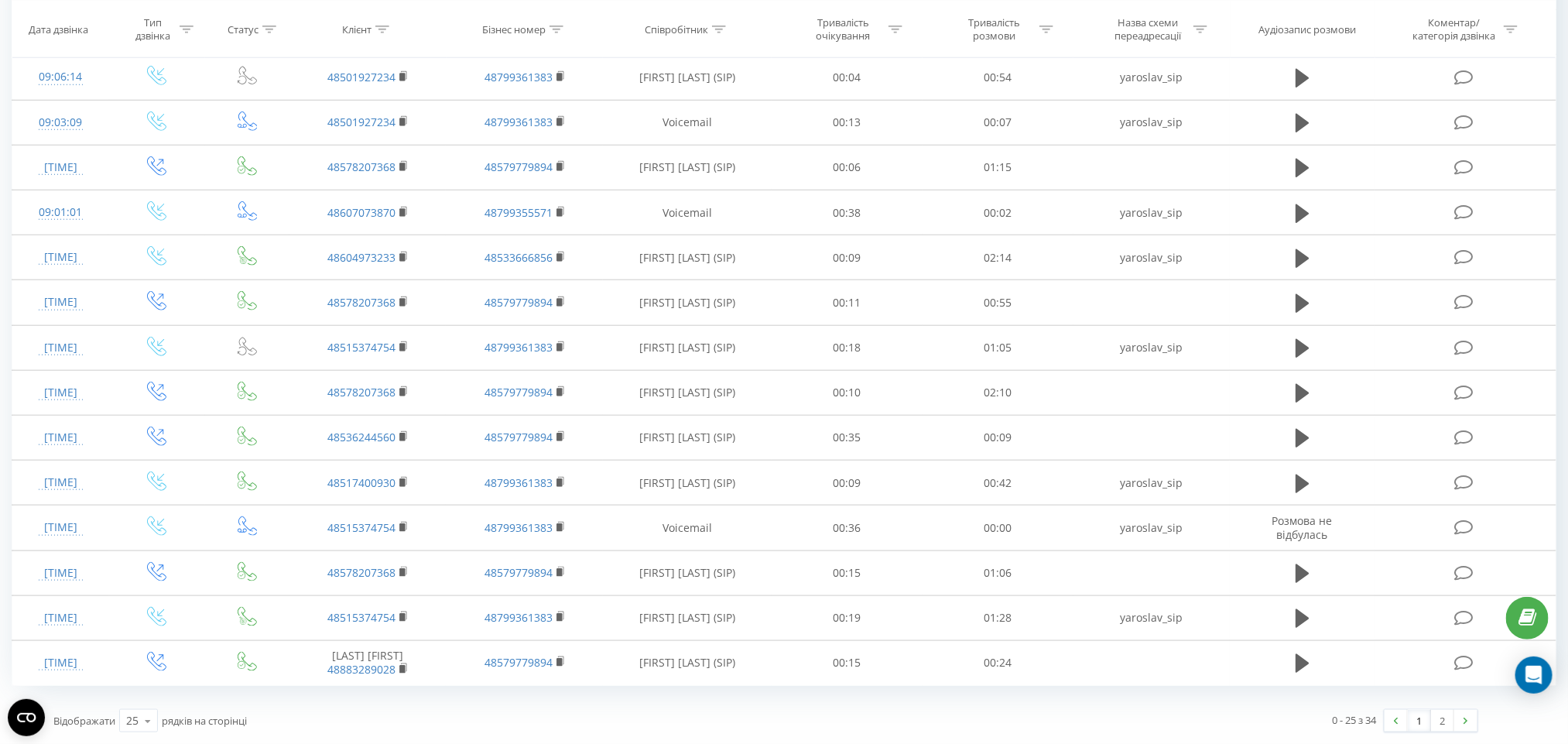 click on "1" at bounding box center [1419, 721] 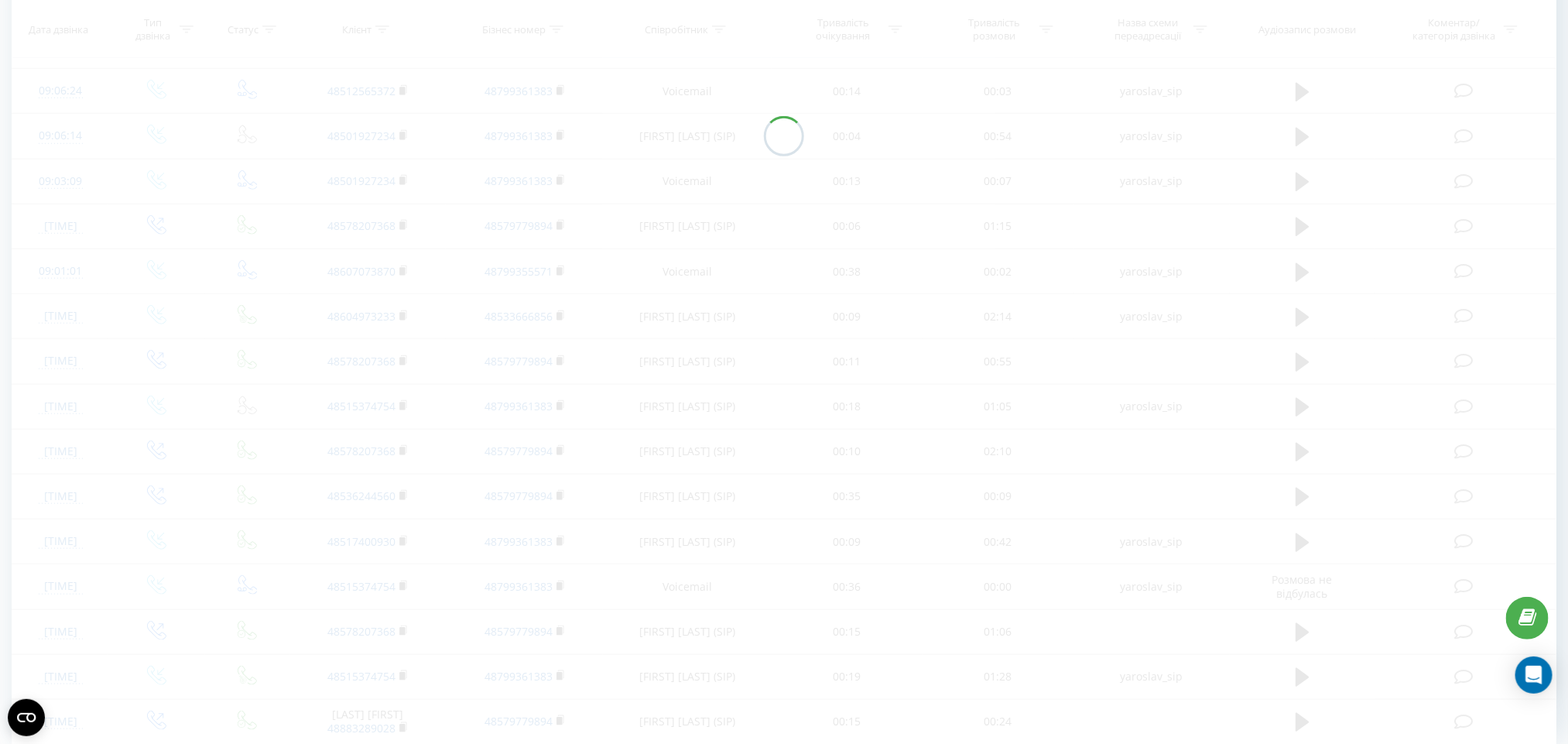 scroll, scrollTop: 683, scrollLeft: 0, axis: vertical 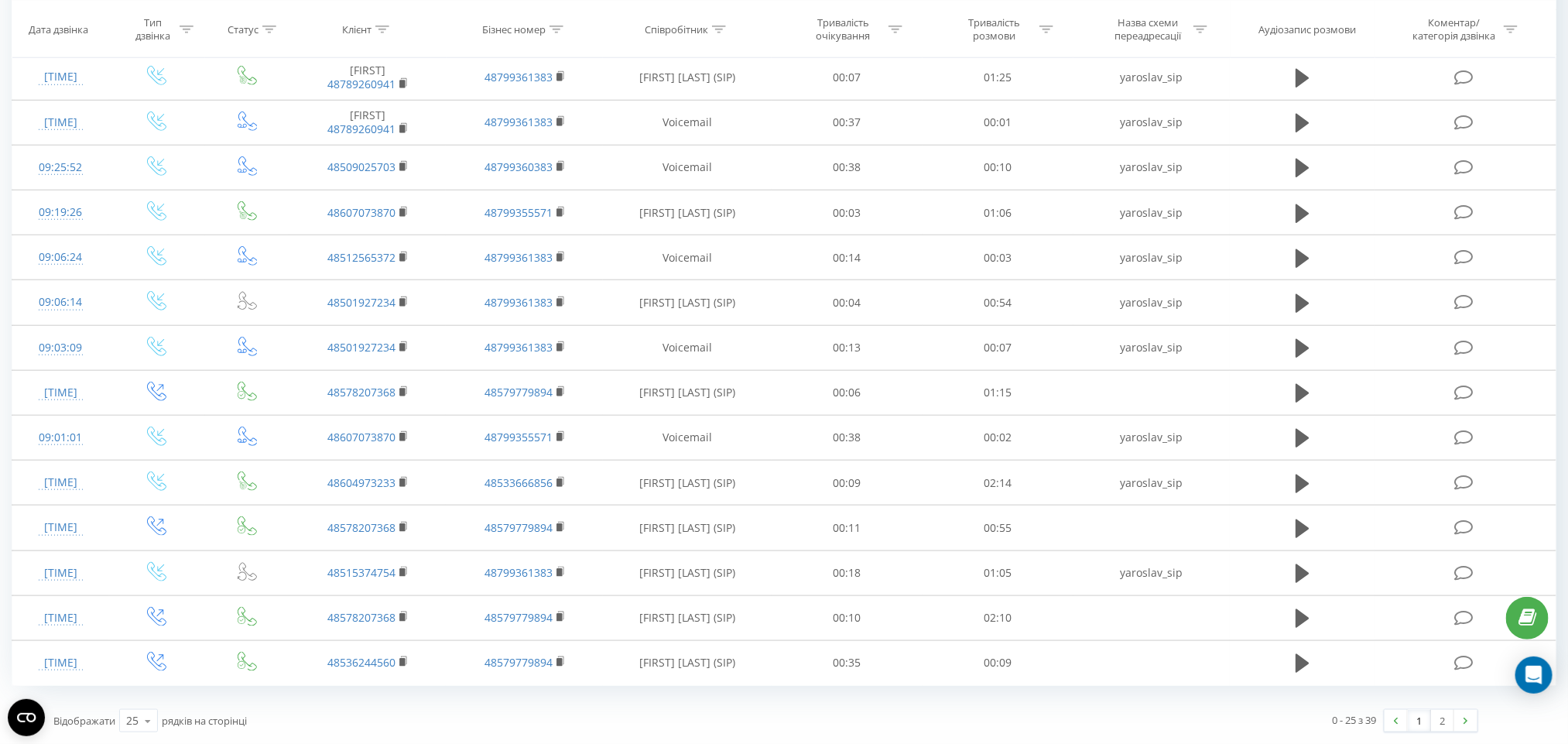 click on "1" at bounding box center [1419, 721] 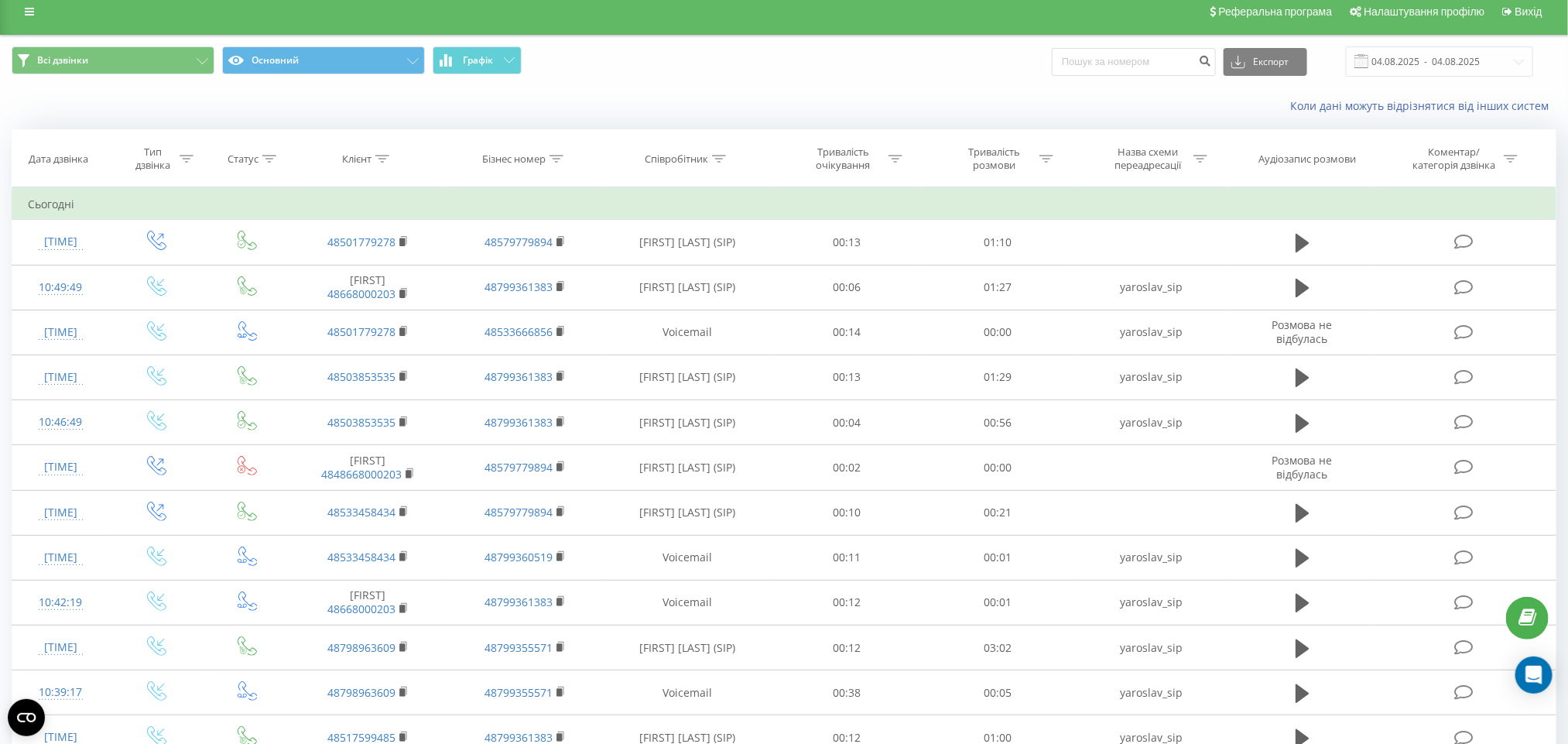 scroll, scrollTop: 0, scrollLeft: 0, axis: both 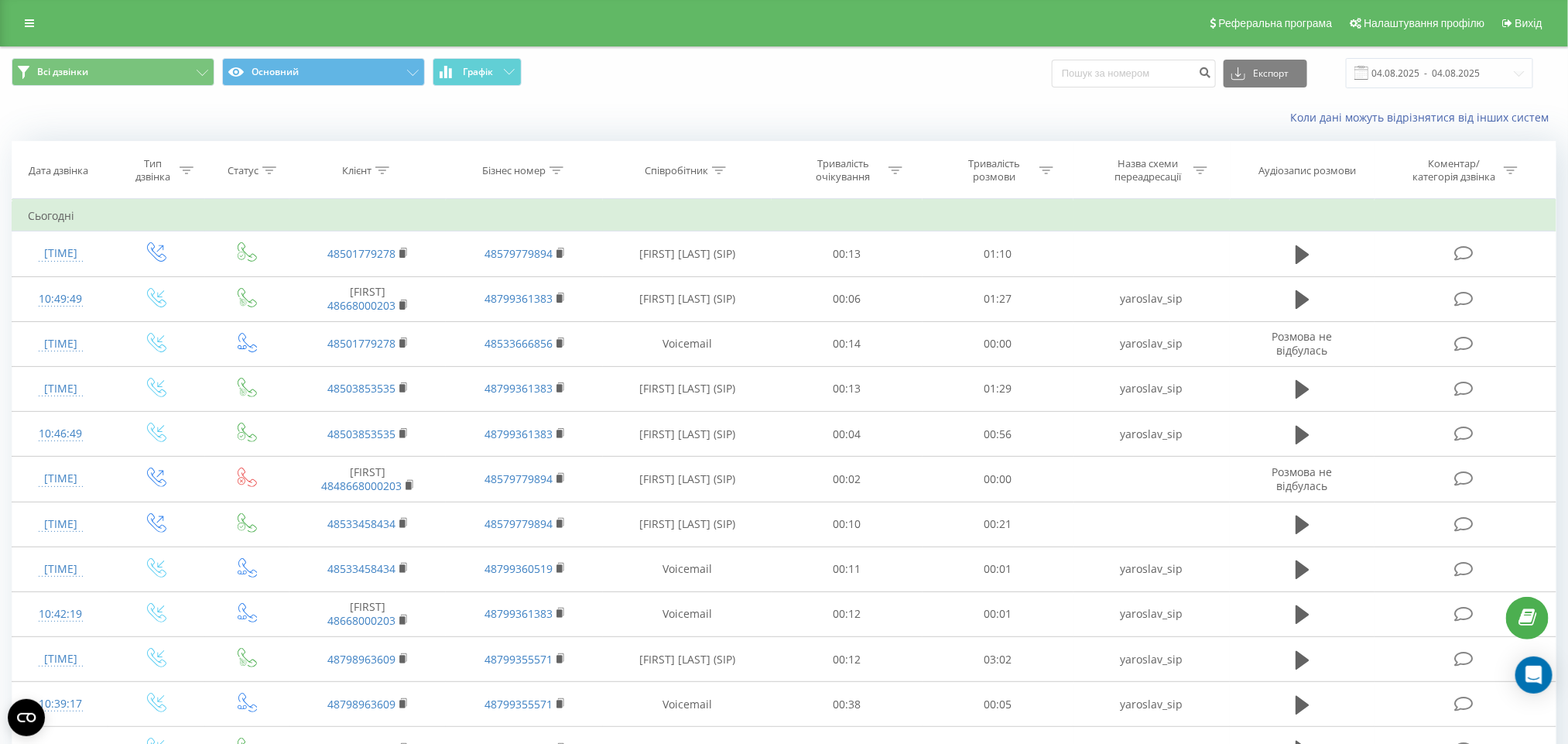 drag, startPoint x: 767, startPoint y: 24, endPoint x: 587, endPoint y: 73, distance: 186.55026 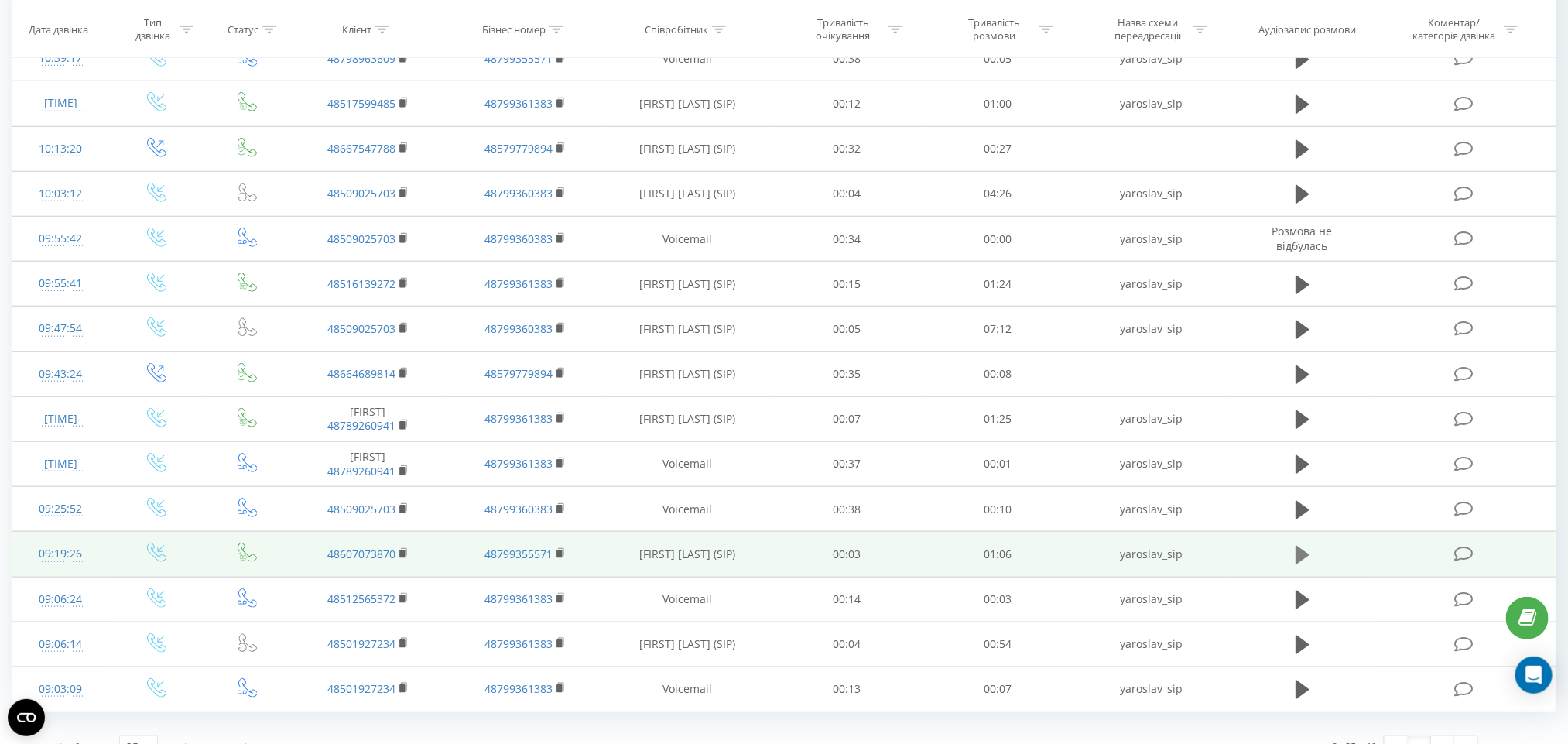 scroll, scrollTop: 683, scrollLeft: 0, axis: vertical 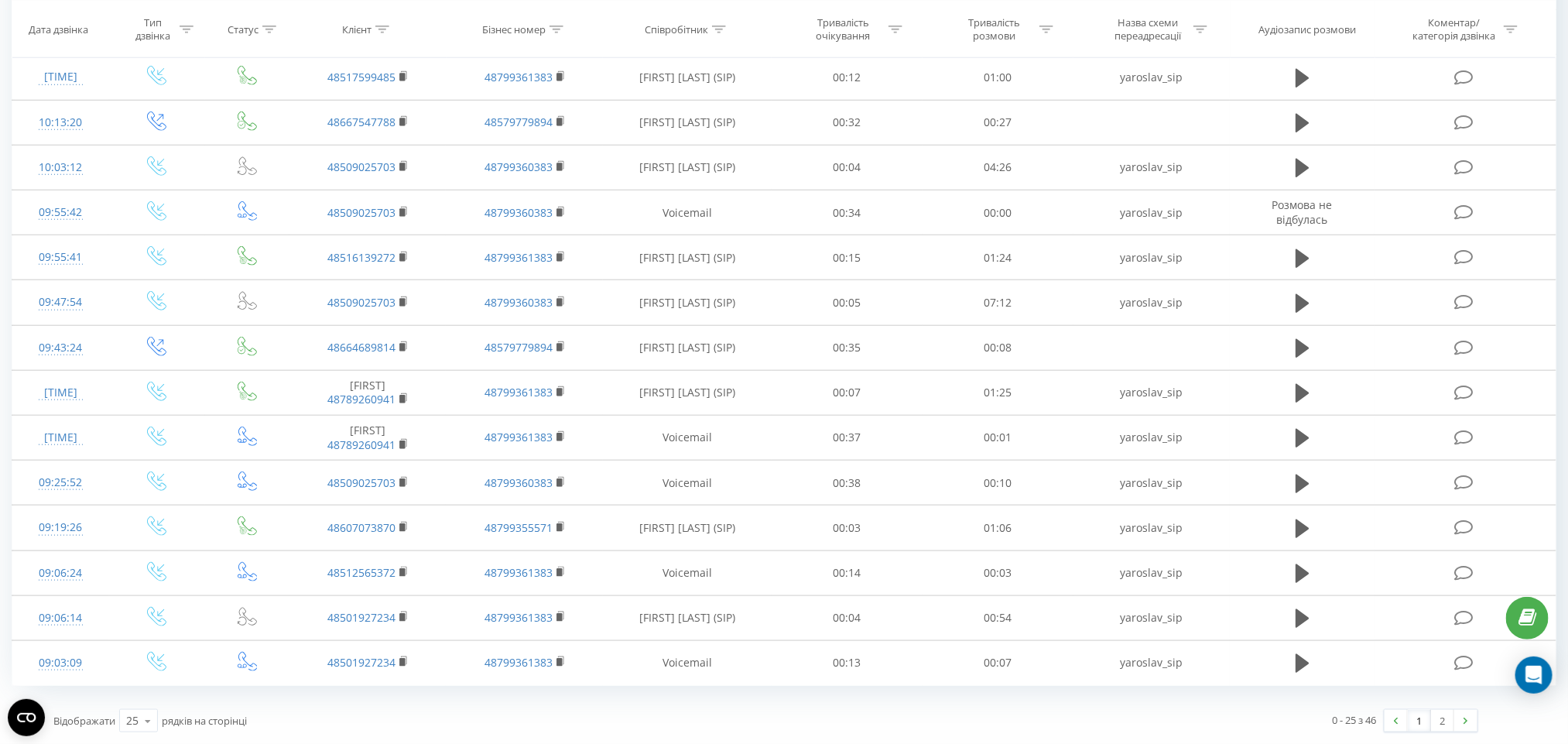 click on "1" at bounding box center [1419, 721] 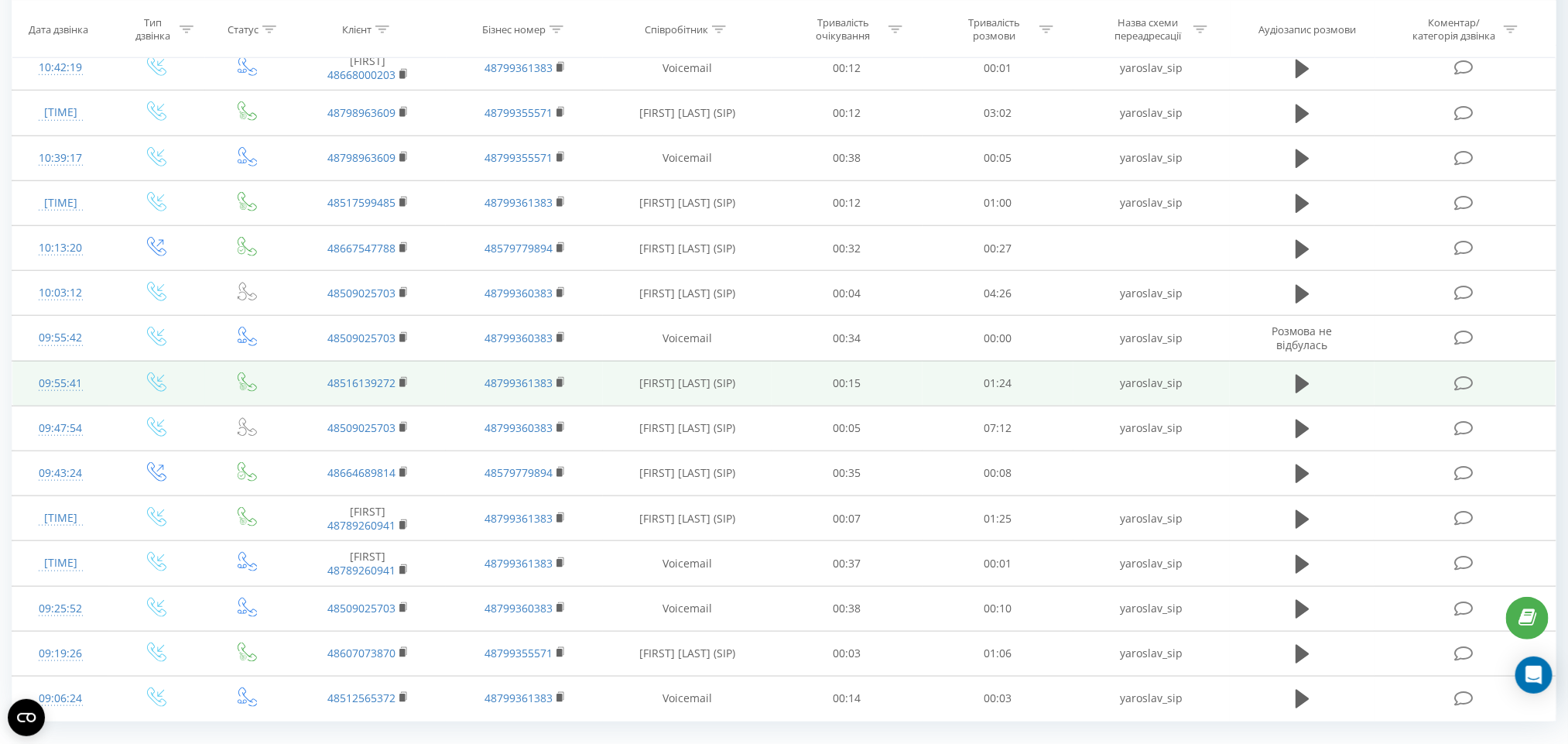 scroll, scrollTop: 683, scrollLeft: 0, axis: vertical 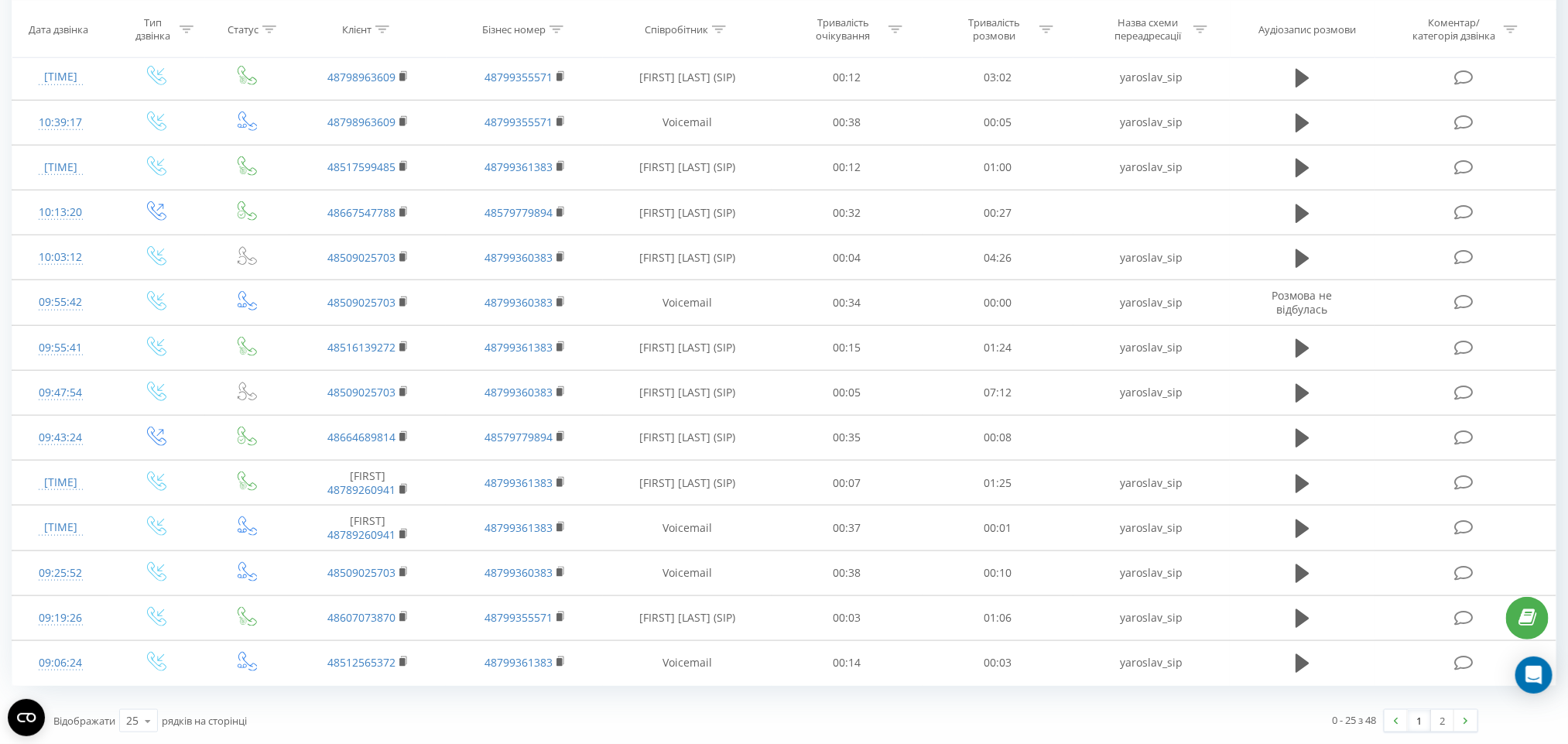 click on "1 2" at bounding box center (1431, 721) 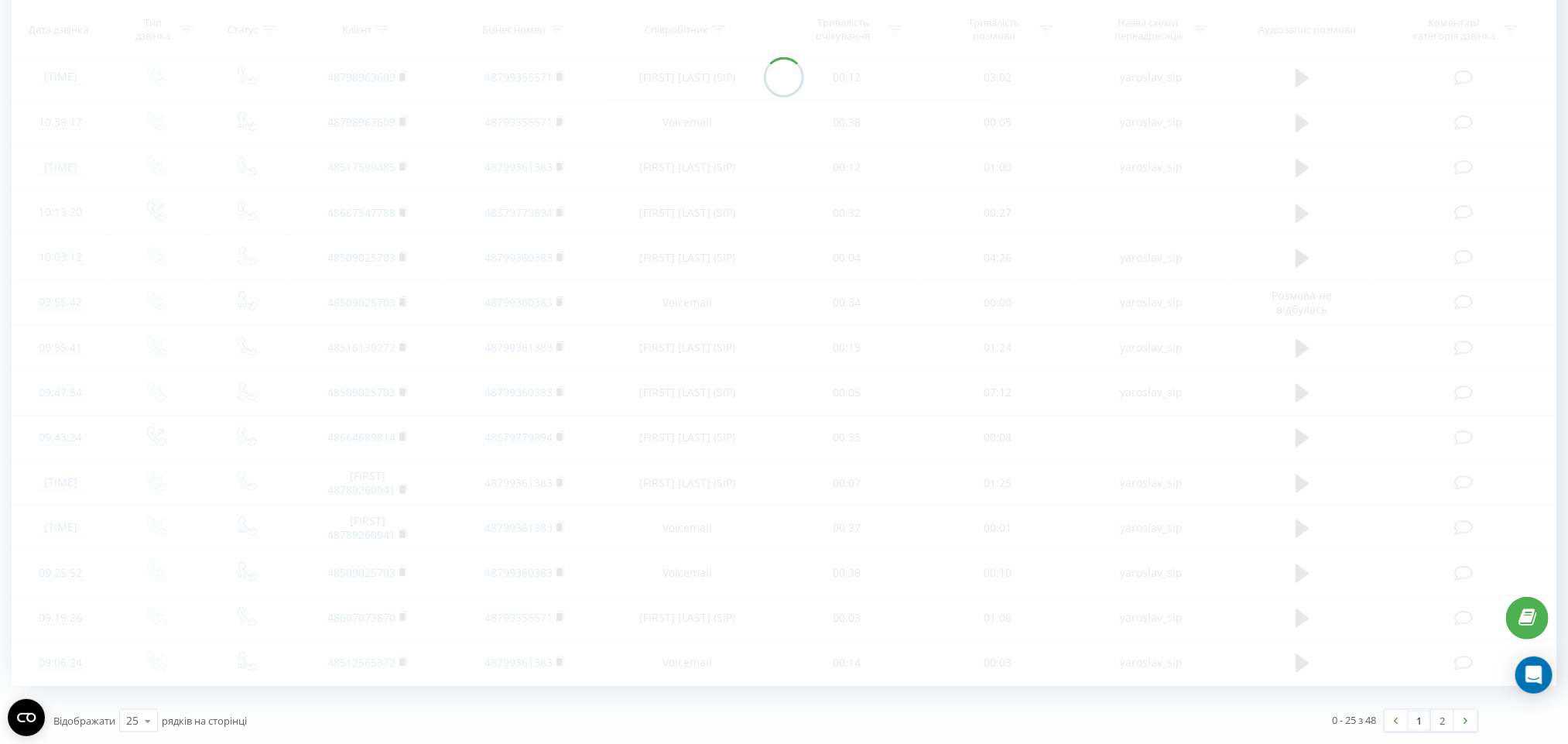 scroll, scrollTop: 683, scrollLeft: 0, axis: vertical 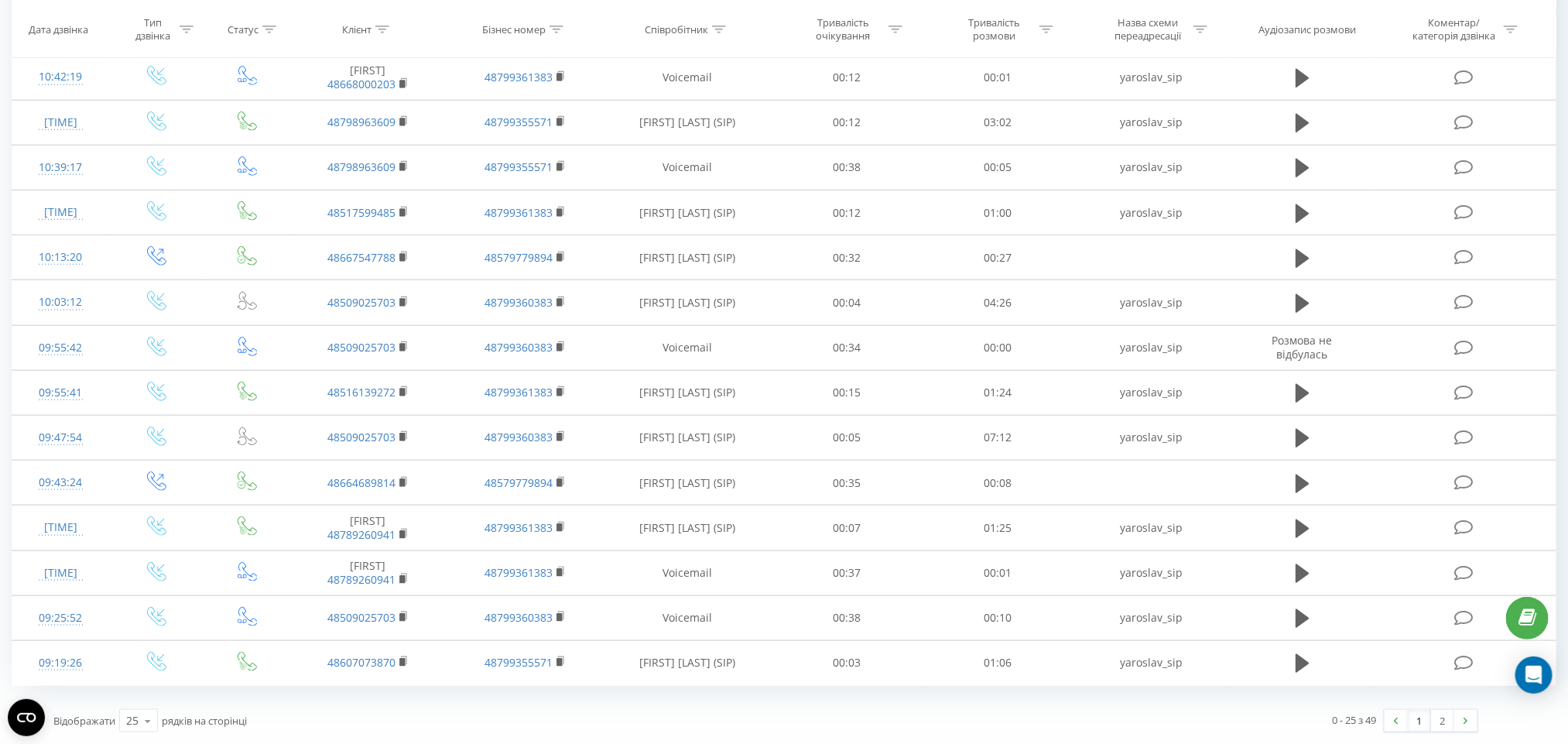 click on "1" at bounding box center [1419, 721] 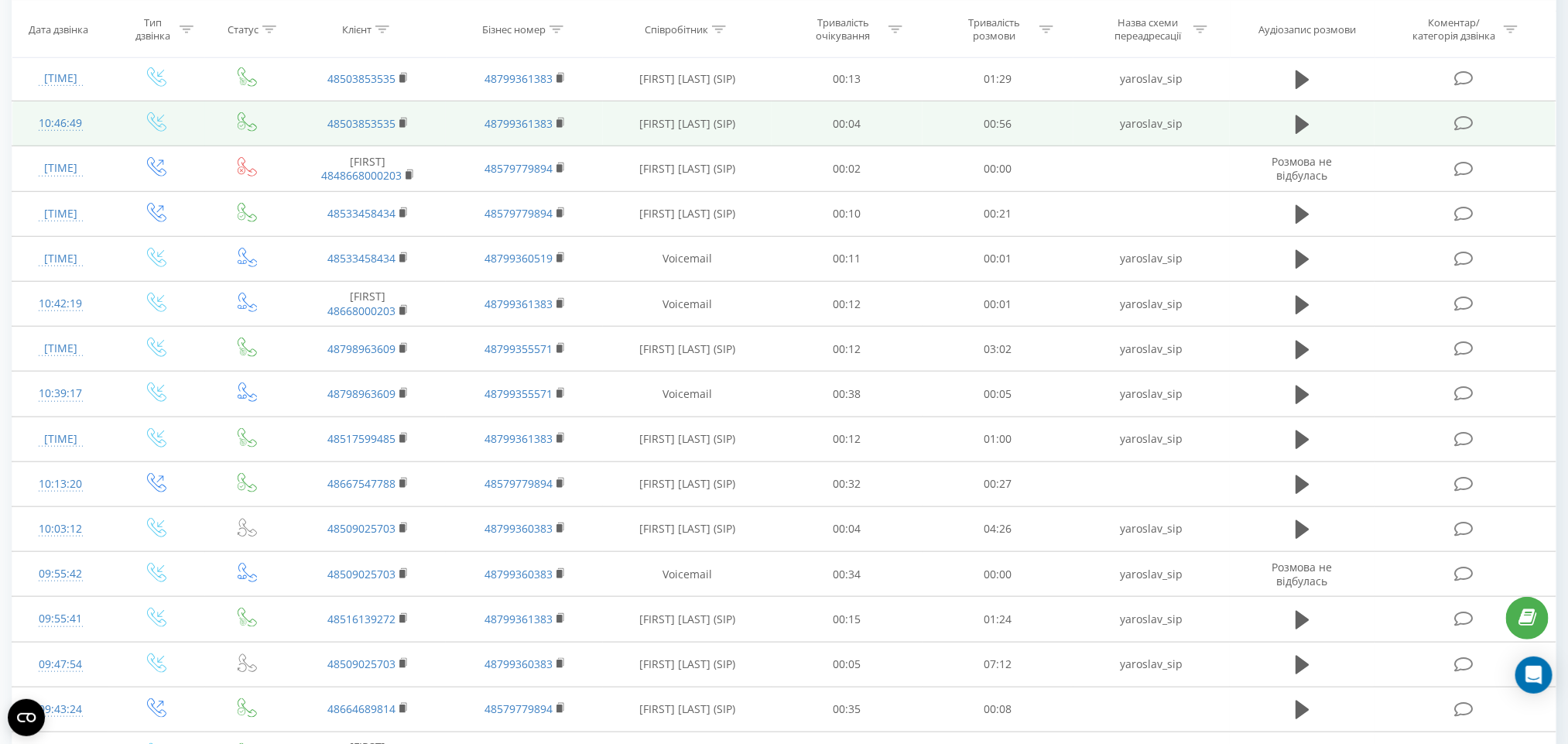 scroll, scrollTop: 683, scrollLeft: 0, axis: vertical 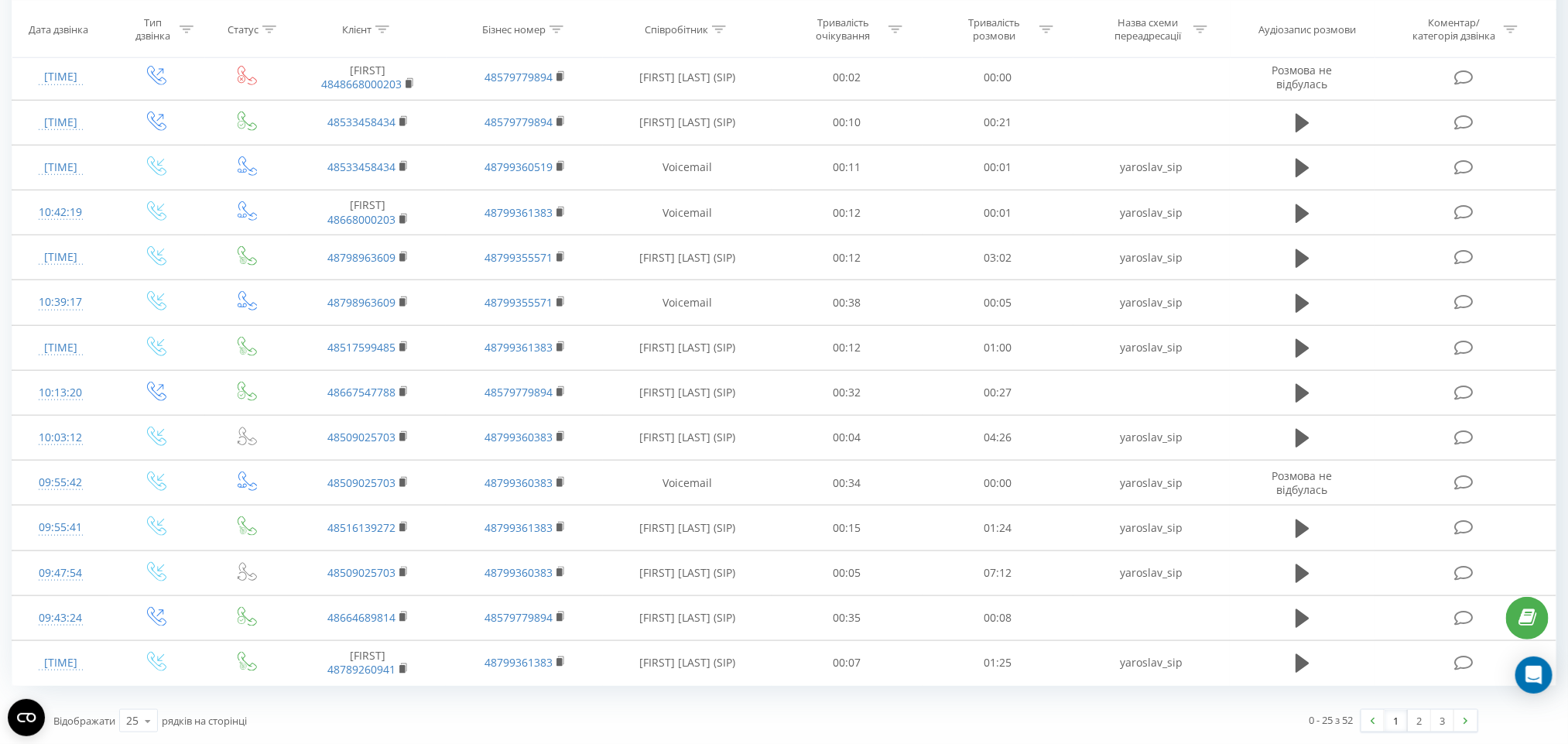 click on "1" at bounding box center [1396, 721] 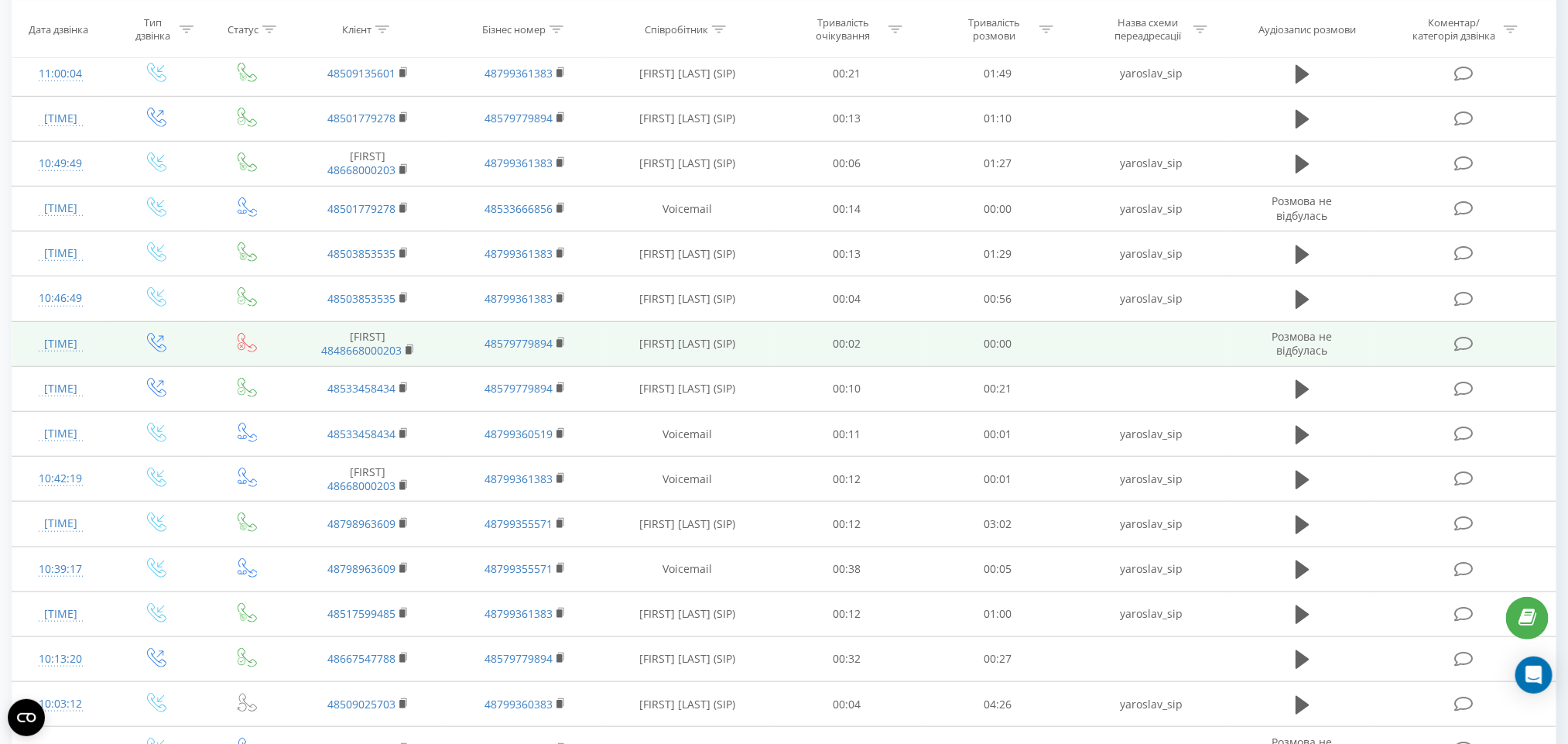 scroll, scrollTop: 683, scrollLeft: 0, axis: vertical 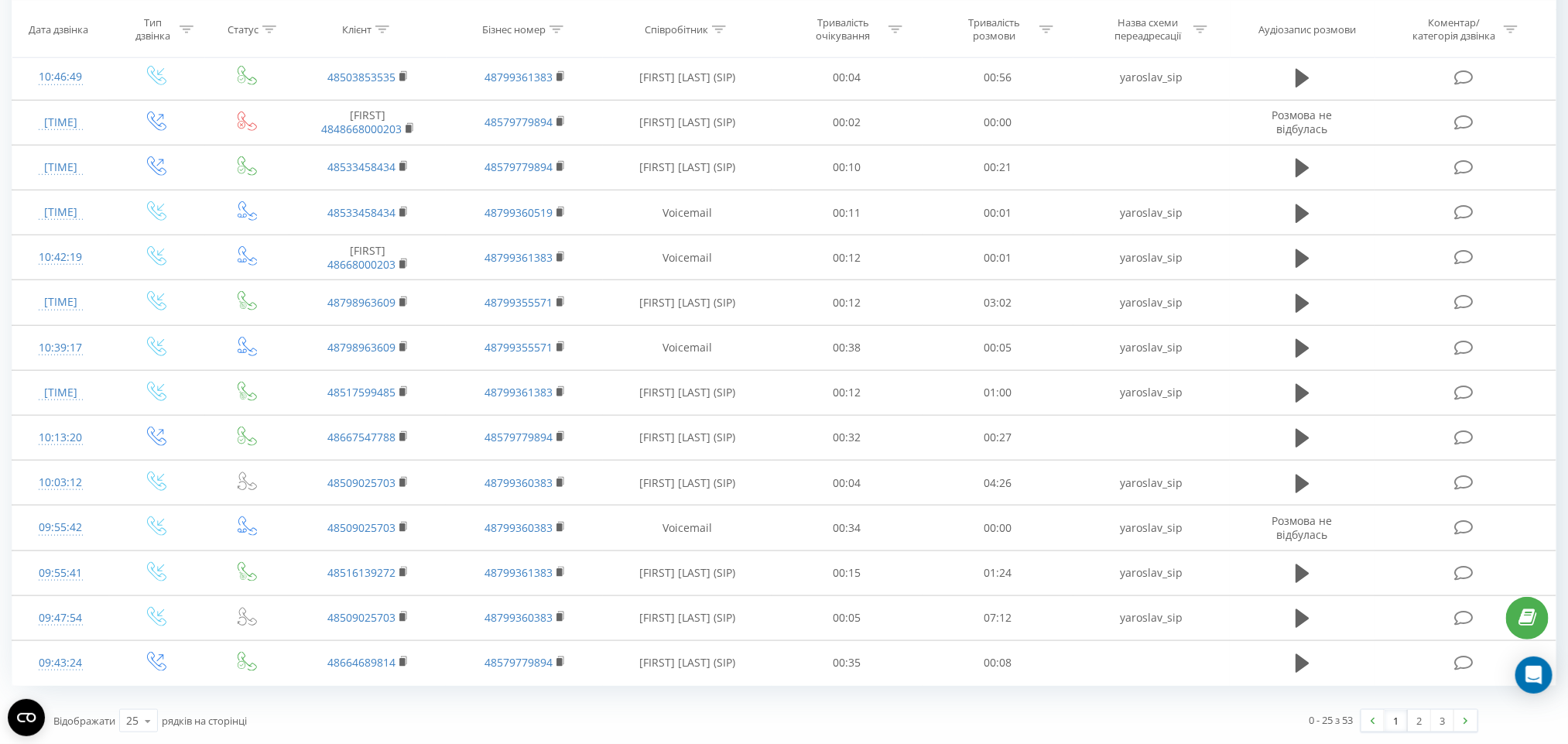 click on "1" at bounding box center [1396, 721] 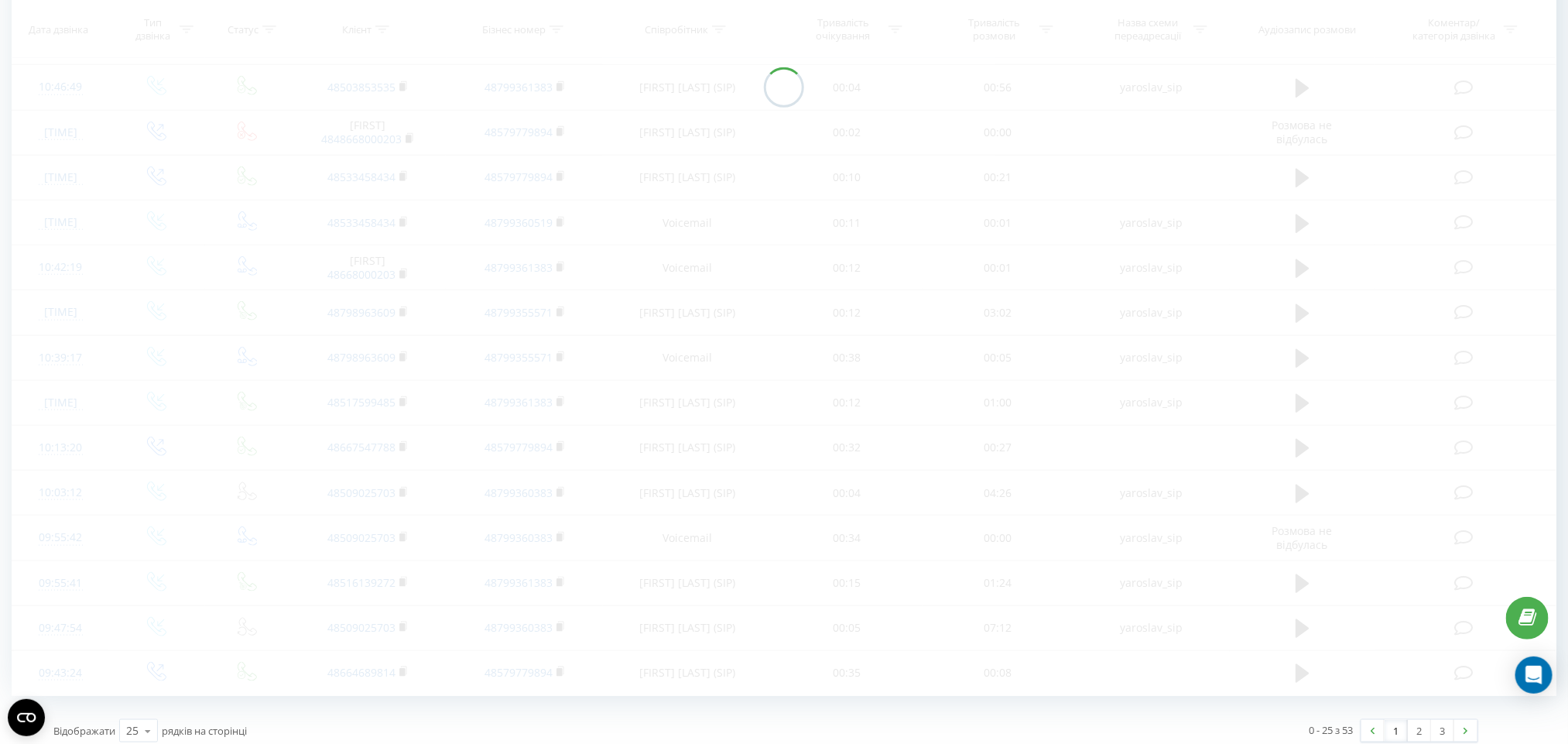 scroll, scrollTop: 683, scrollLeft: 0, axis: vertical 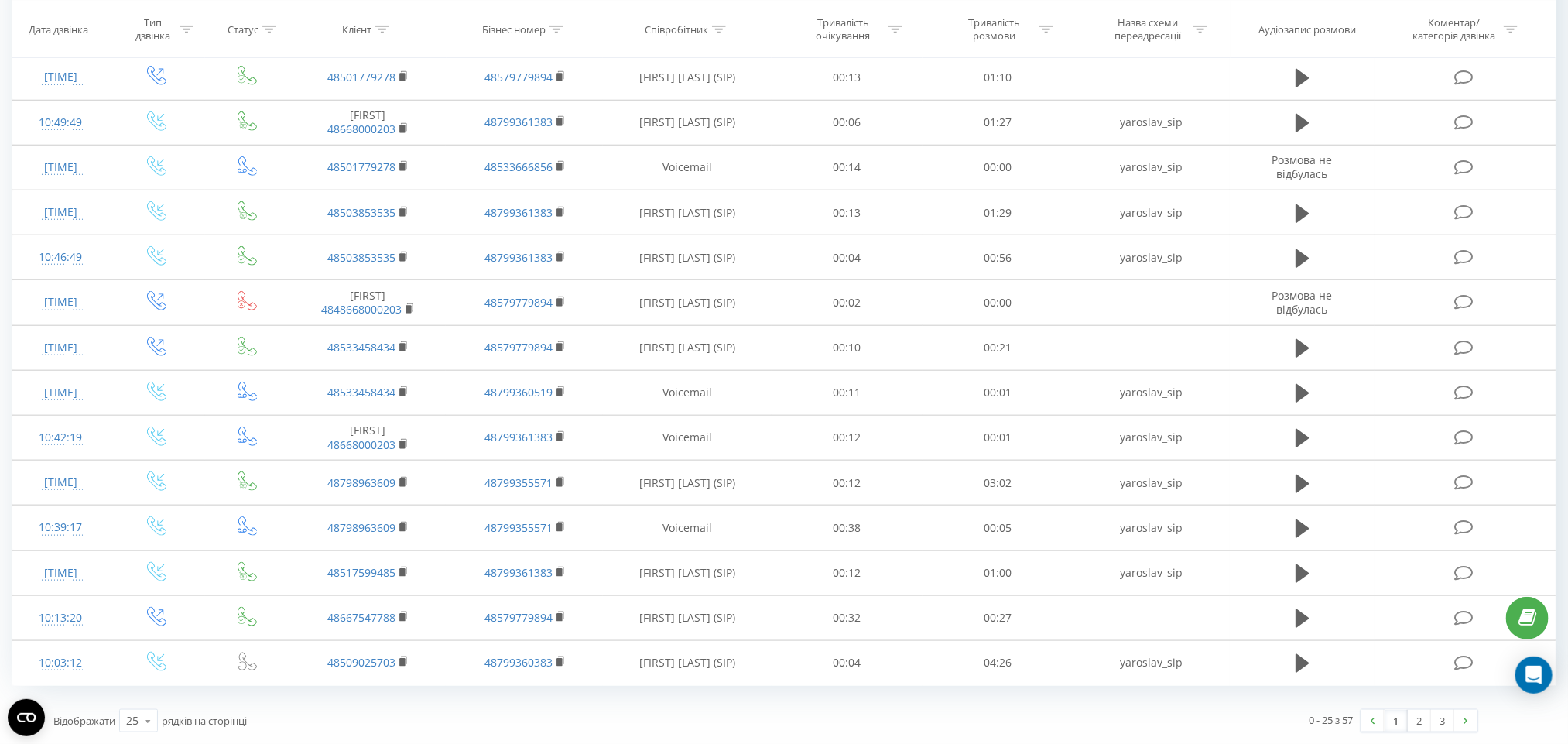 click on "1" at bounding box center (1396, 721) 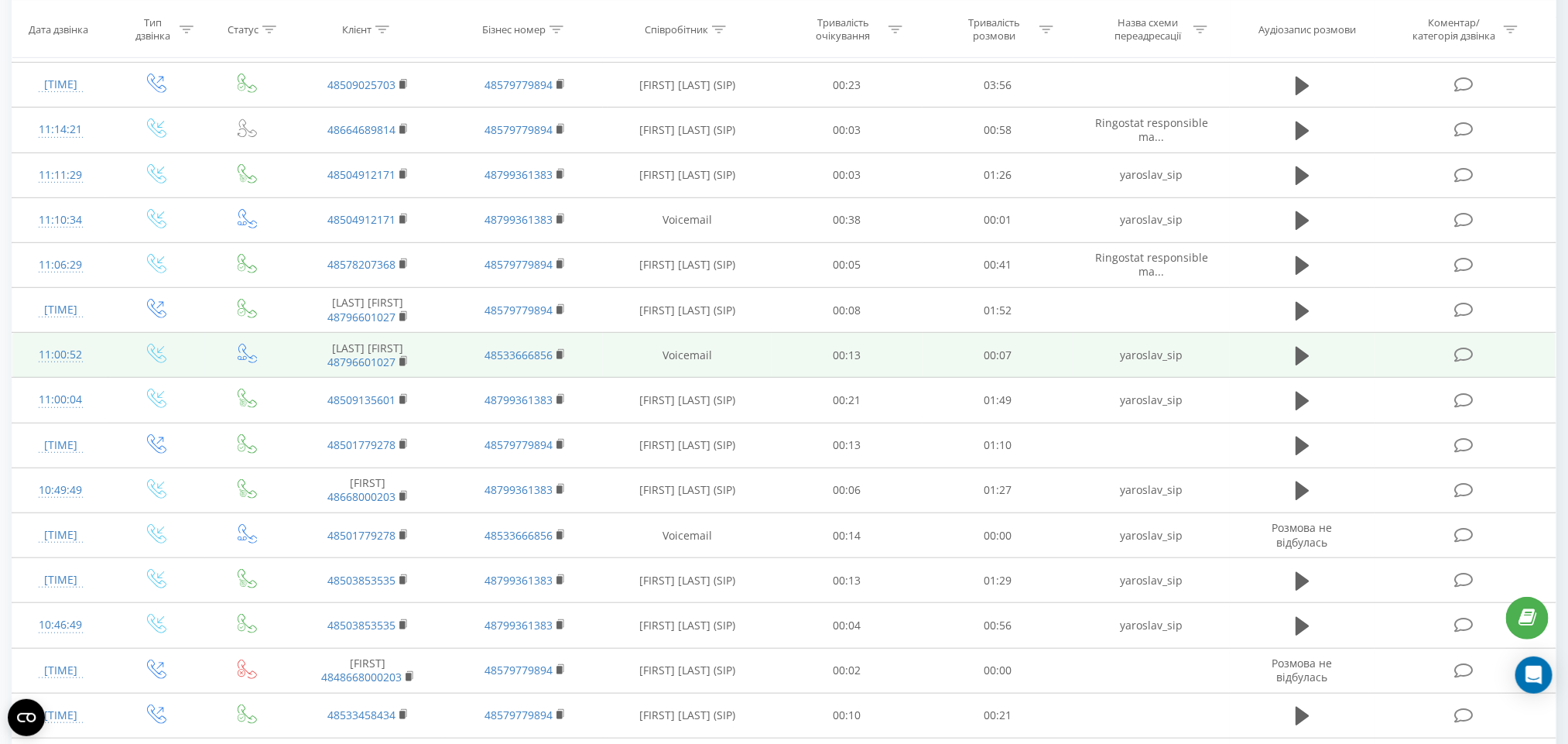 scroll, scrollTop: 0, scrollLeft: 0, axis: both 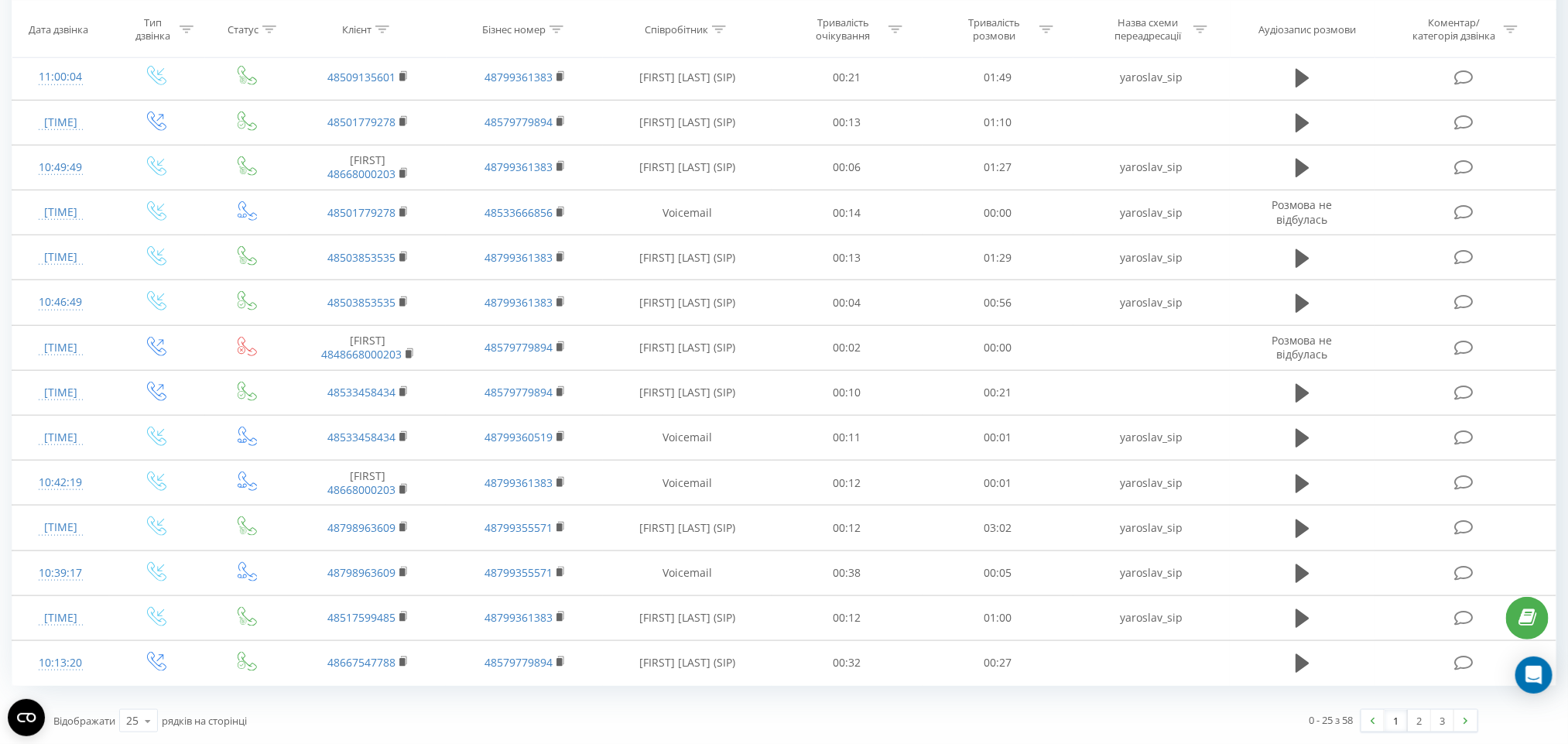 click on "1" at bounding box center [1396, 721] 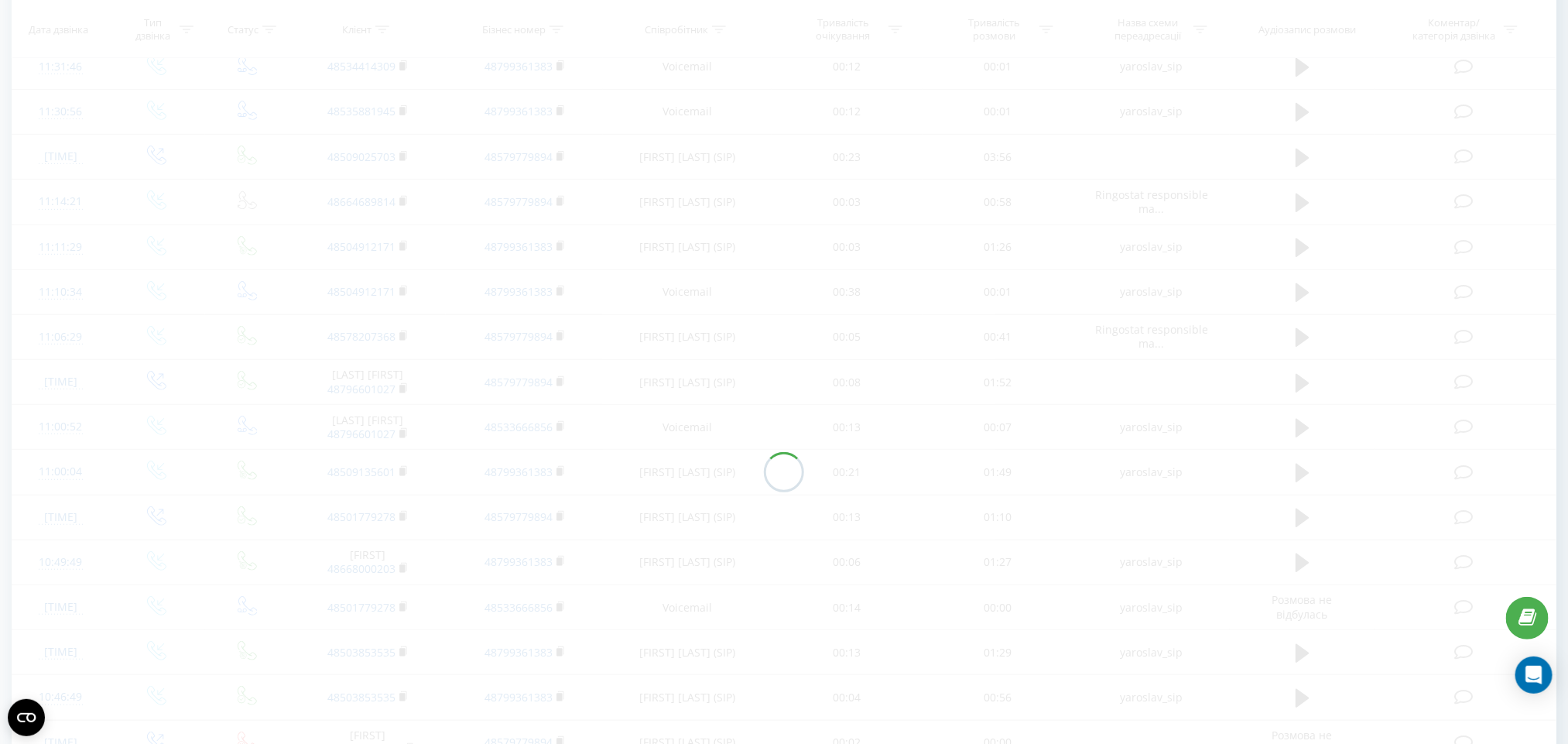 scroll, scrollTop: 683, scrollLeft: 0, axis: vertical 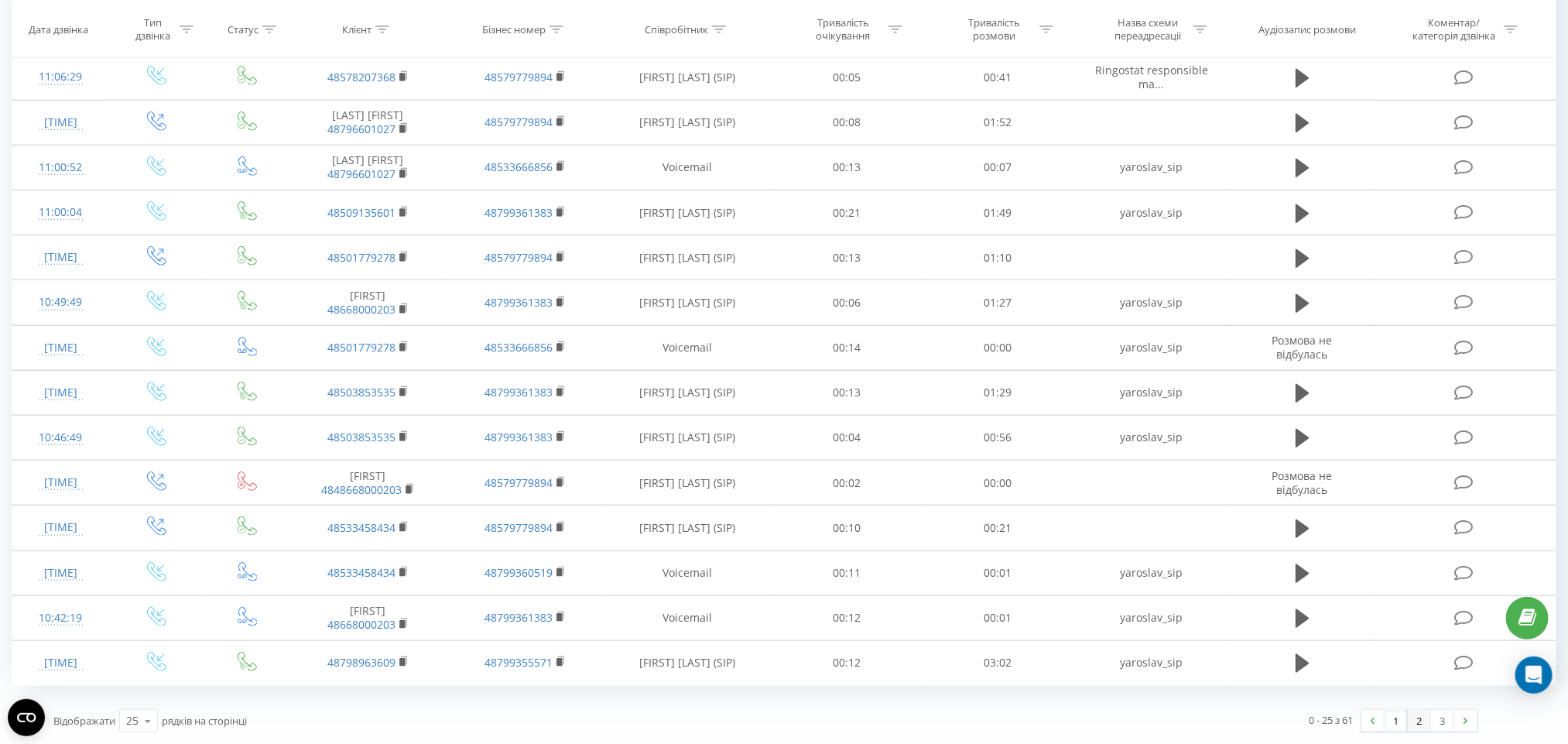 click on "2" at bounding box center [1419, 721] 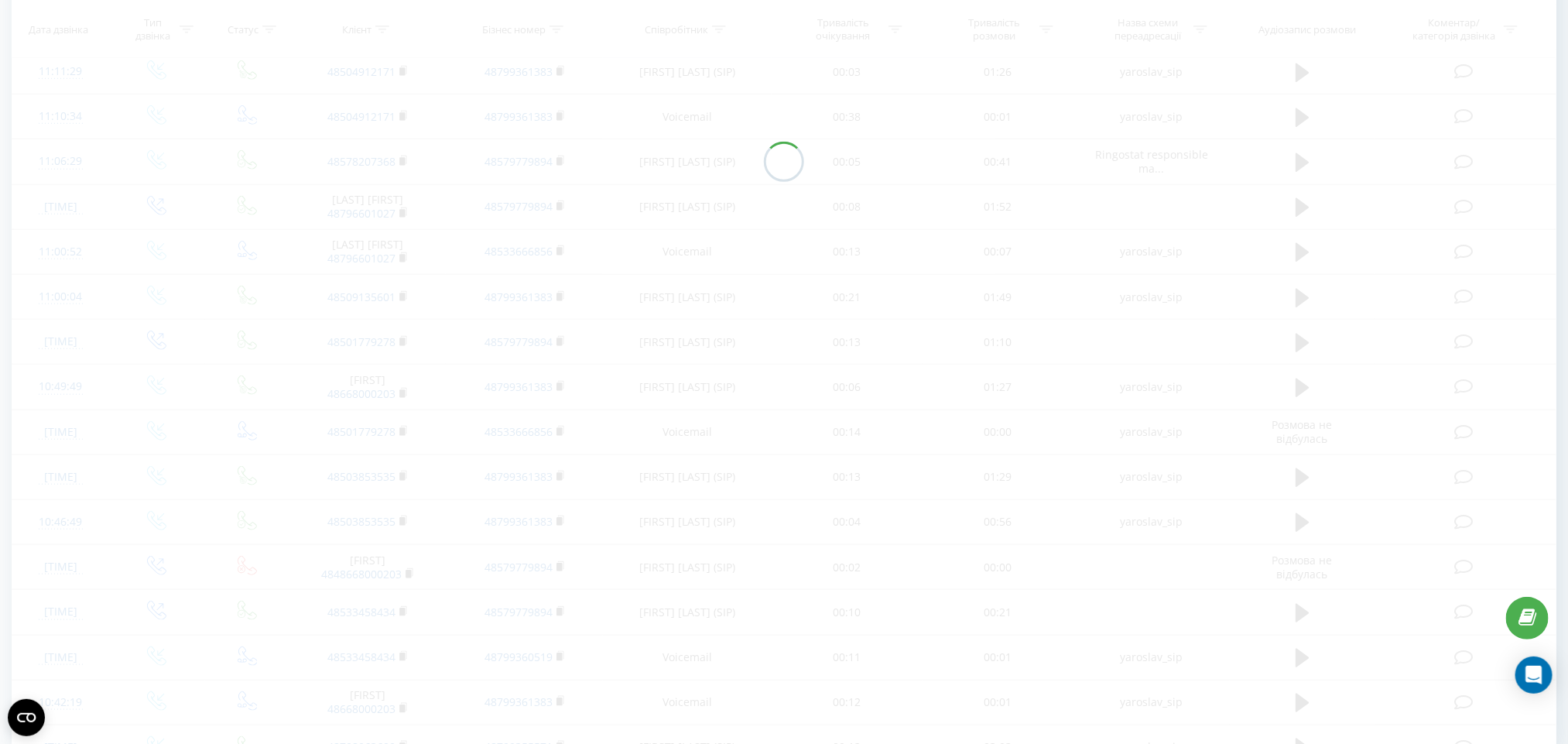 scroll, scrollTop: 683, scrollLeft: 0, axis: vertical 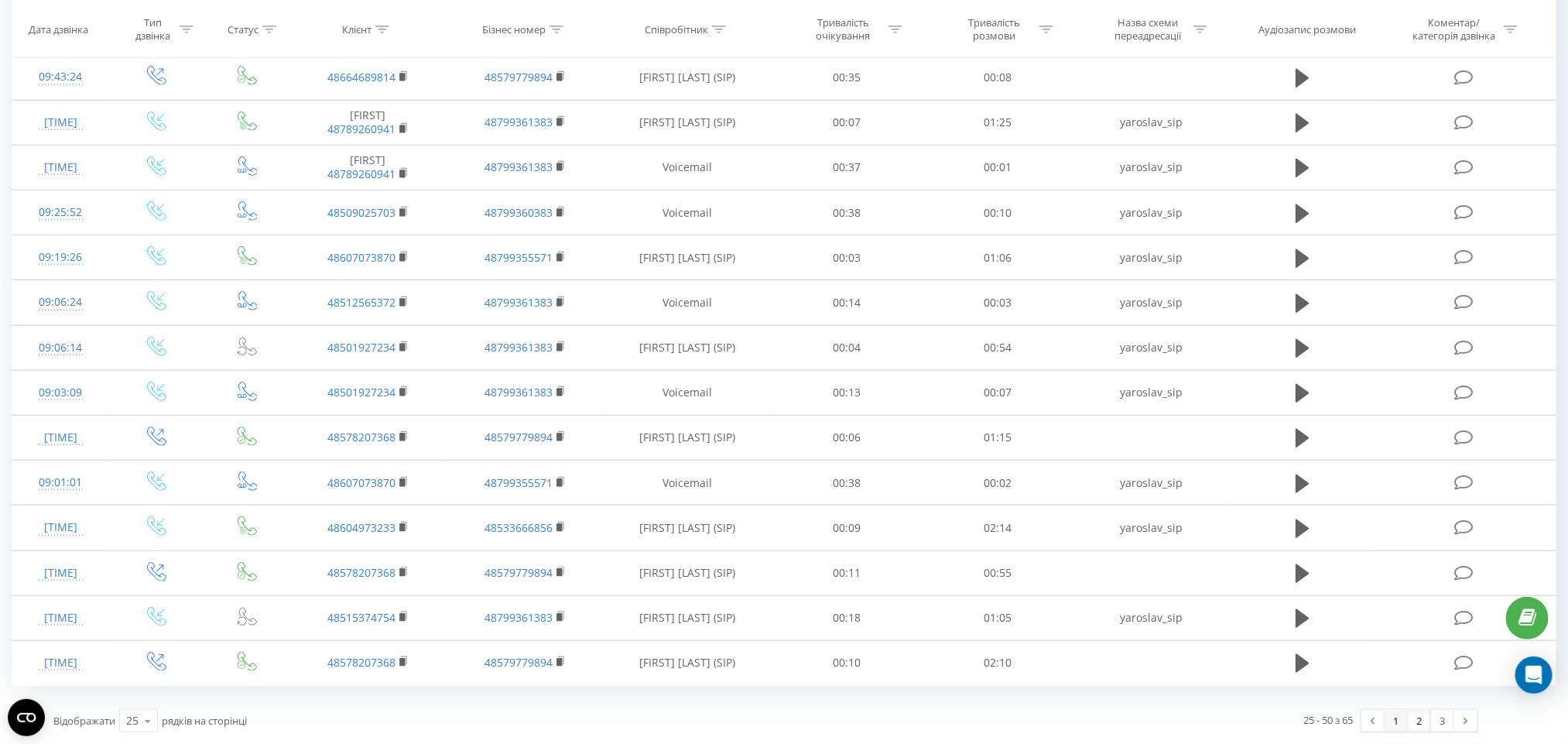click on "1" at bounding box center (1396, 721) 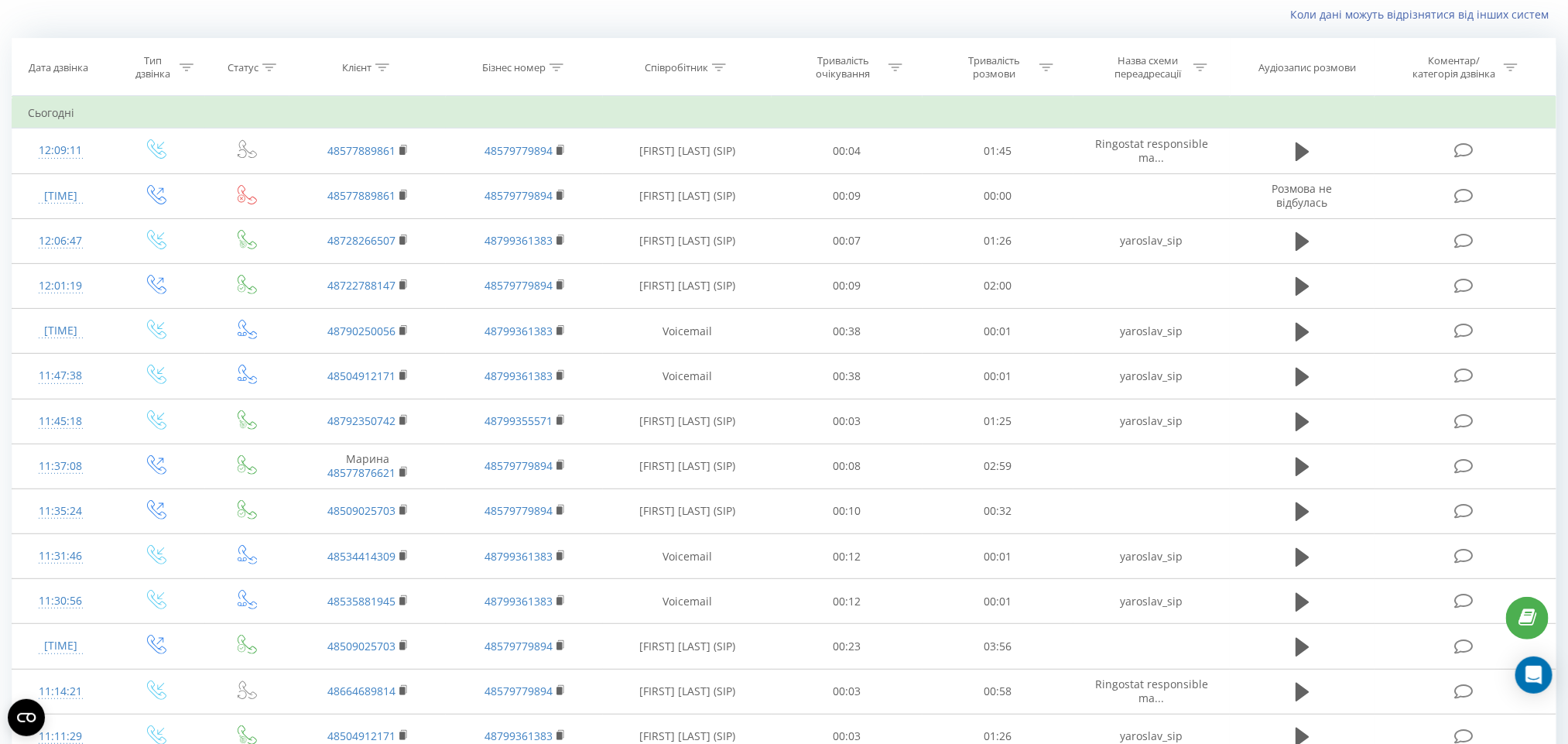 scroll, scrollTop: 683, scrollLeft: 0, axis: vertical 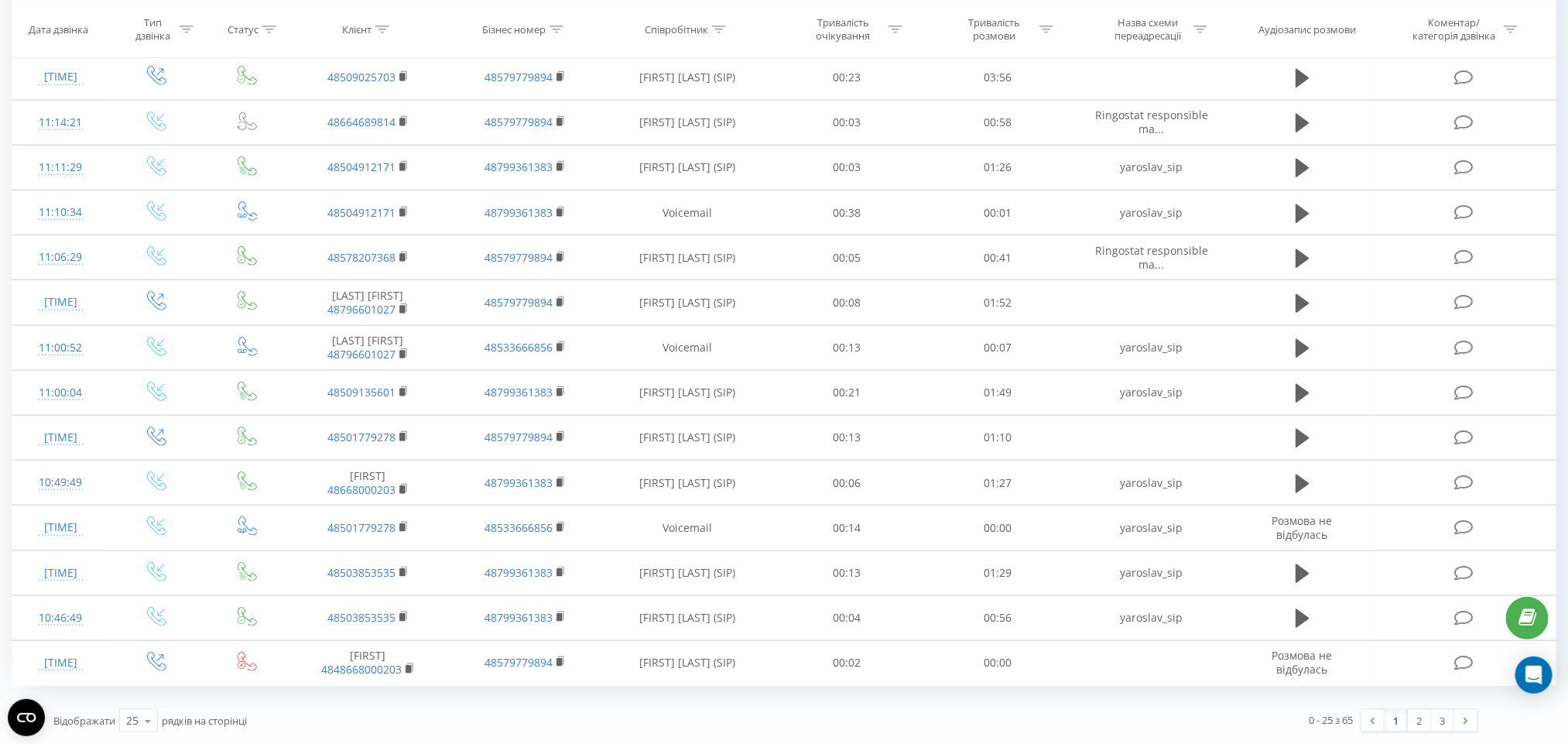 click on "1" at bounding box center (1396, 721) 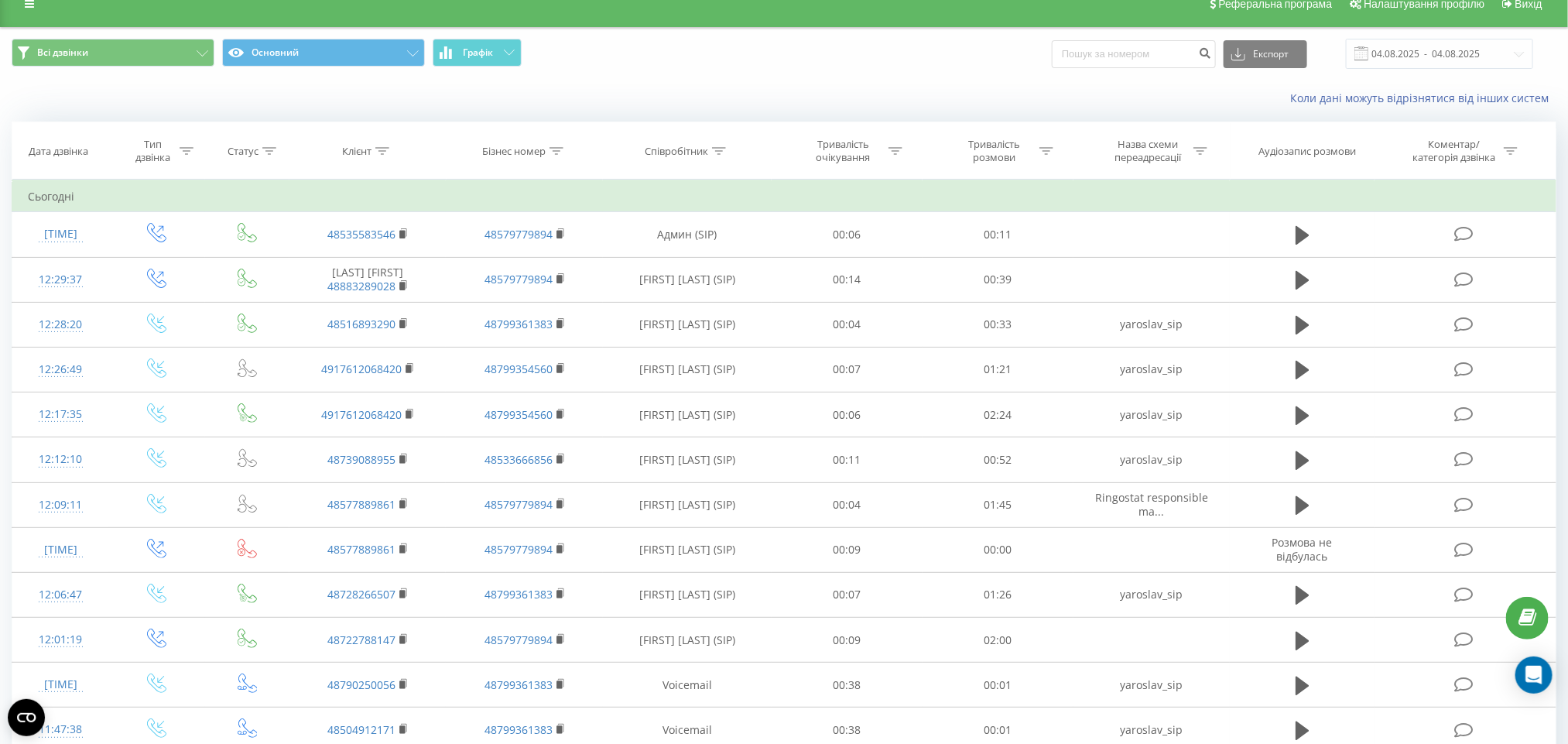 scroll, scrollTop: 0, scrollLeft: 0, axis: both 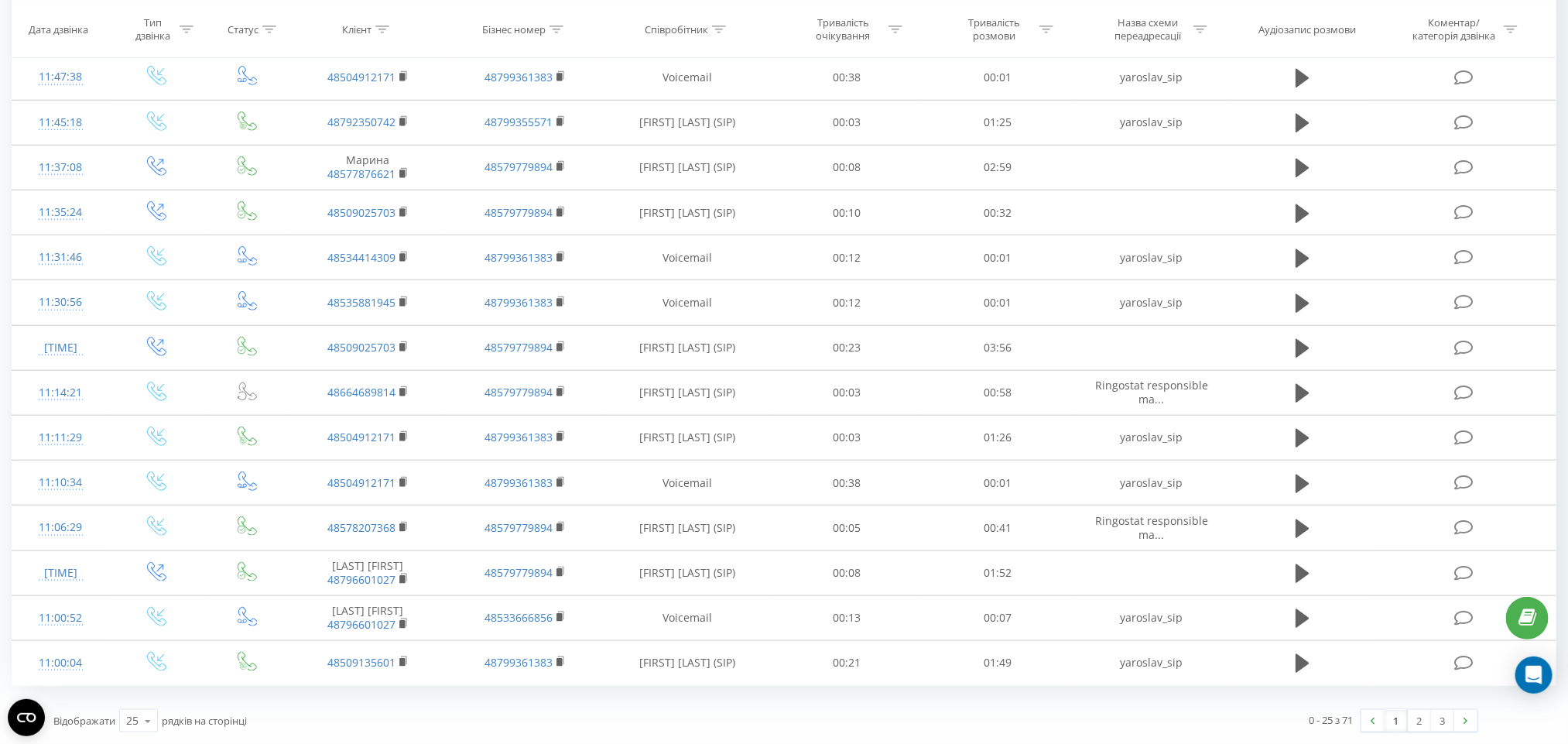 click on "1" at bounding box center [1396, 721] 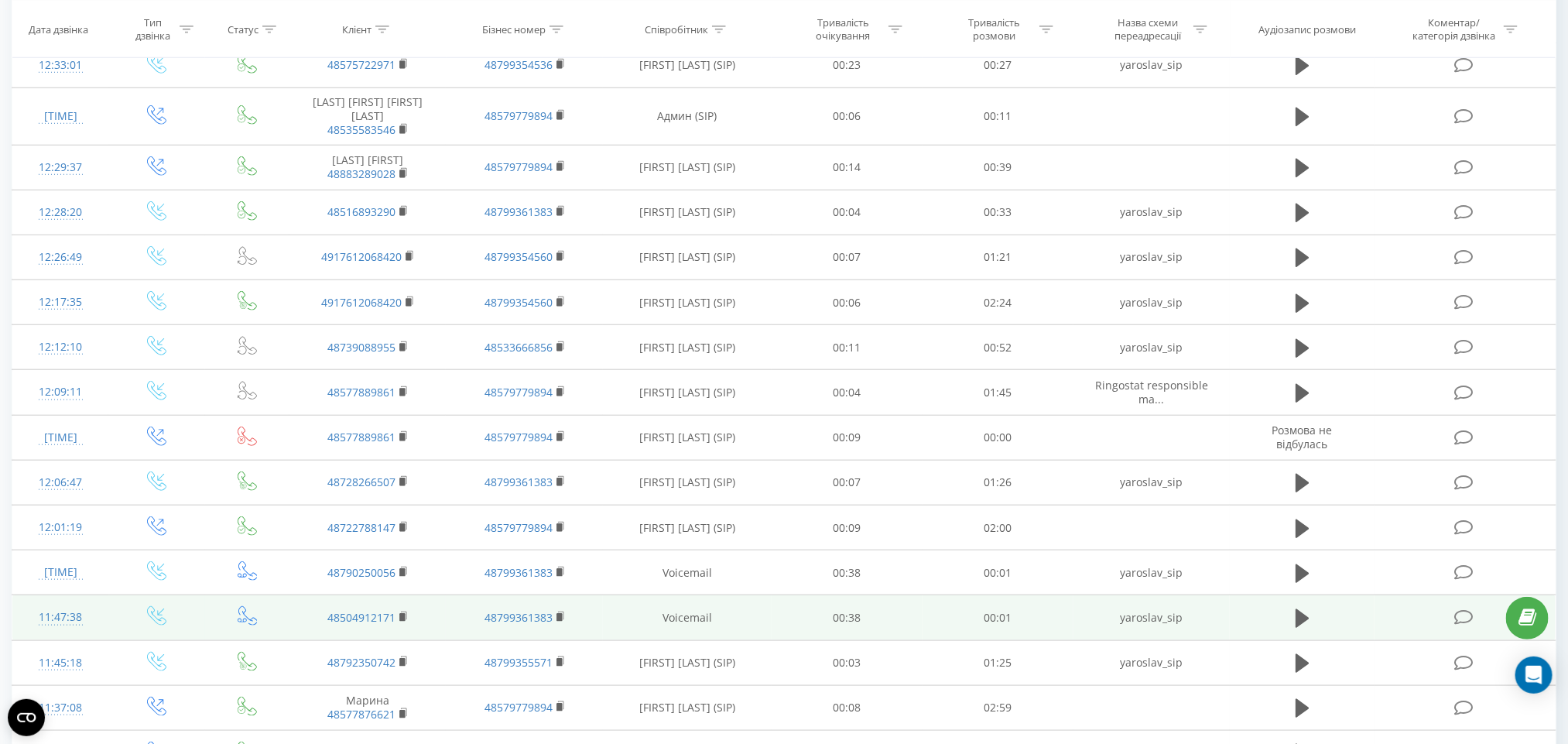 scroll, scrollTop: 757, scrollLeft: 0, axis: vertical 